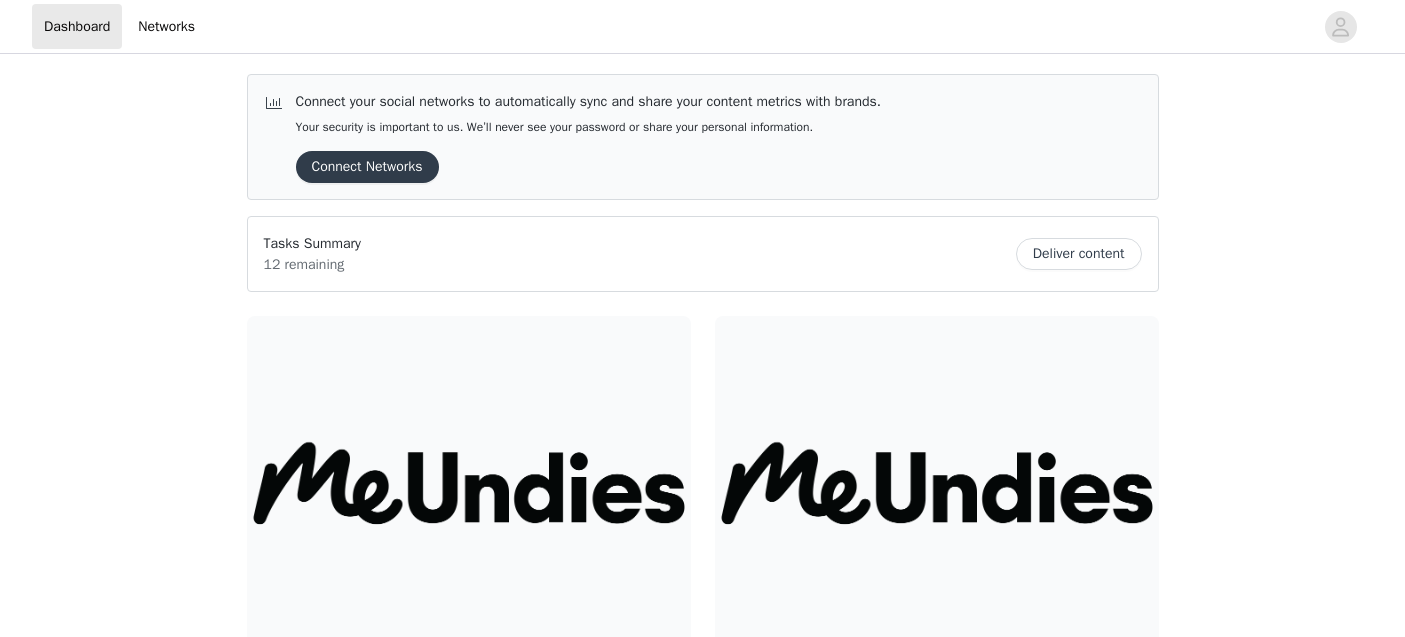 scroll, scrollTop: 0, scrollLeft: 0, axis: both 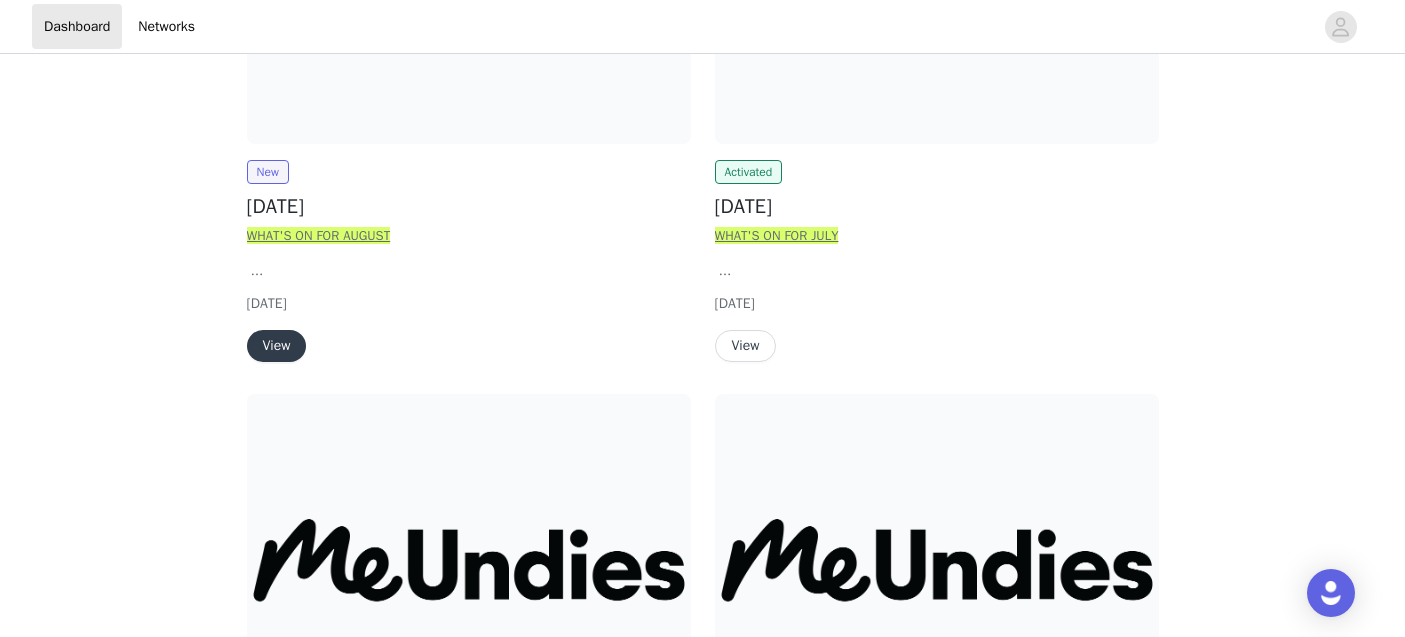 click on "View" at bounding box center [277, 346] 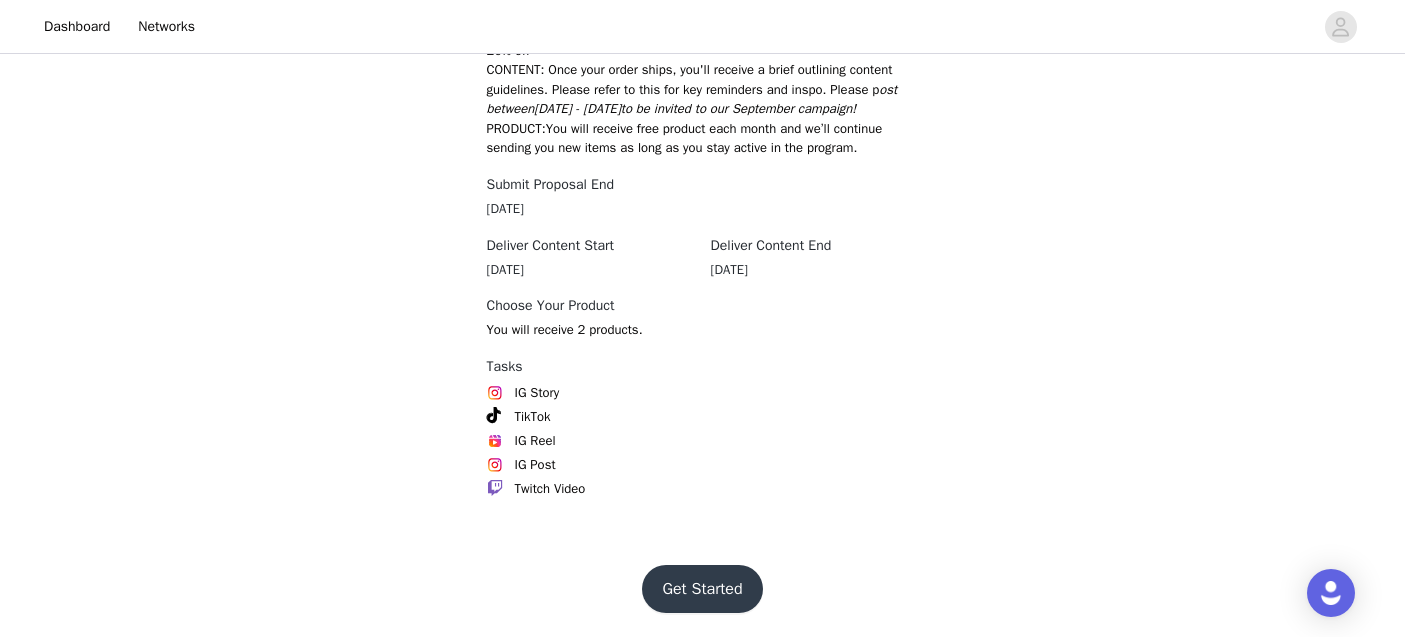 scroll, scrollTop: 1177, scrollLeft: 0, axis: vertical 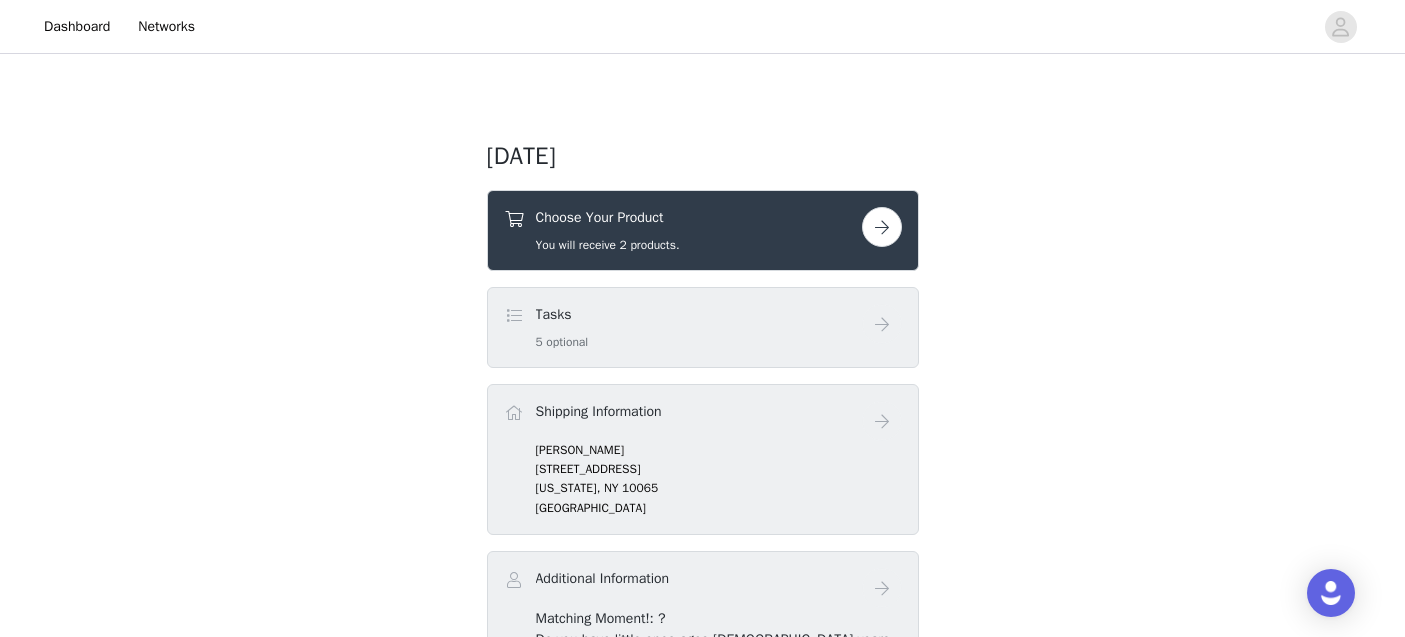 click at bounding box center [882, 227] 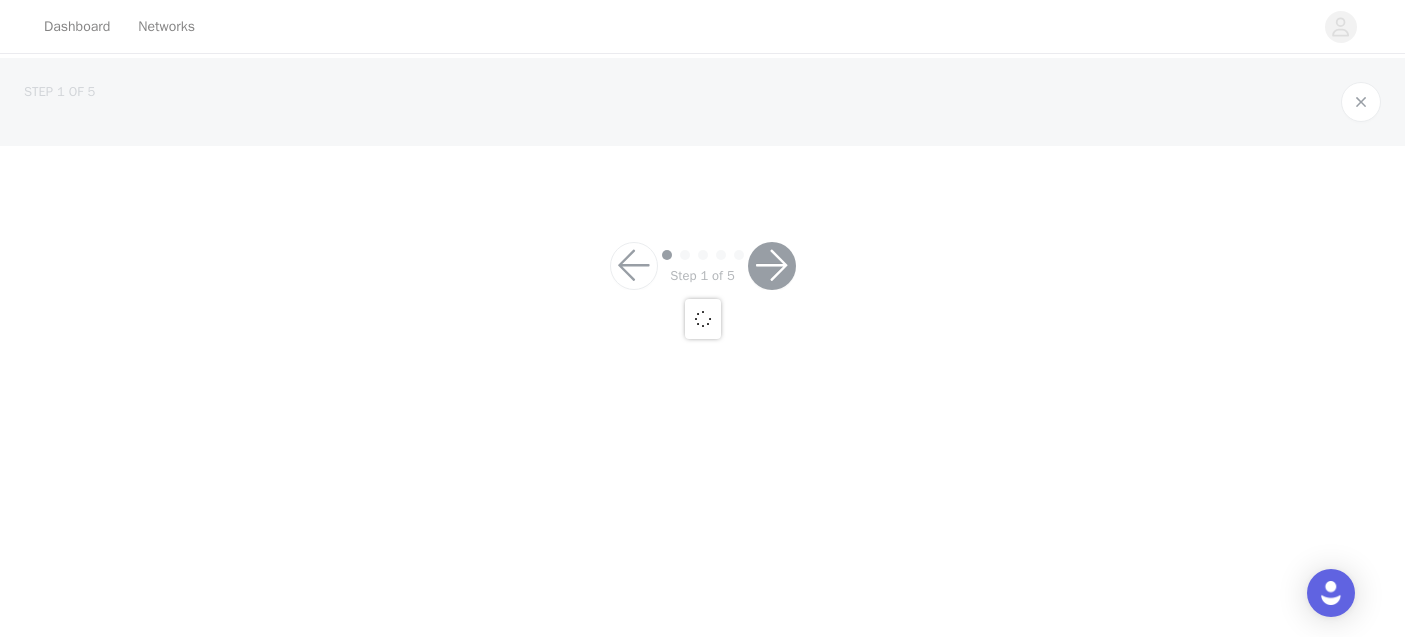 scroll, scrollTop: 0, scrollLeft: 0, axis: both 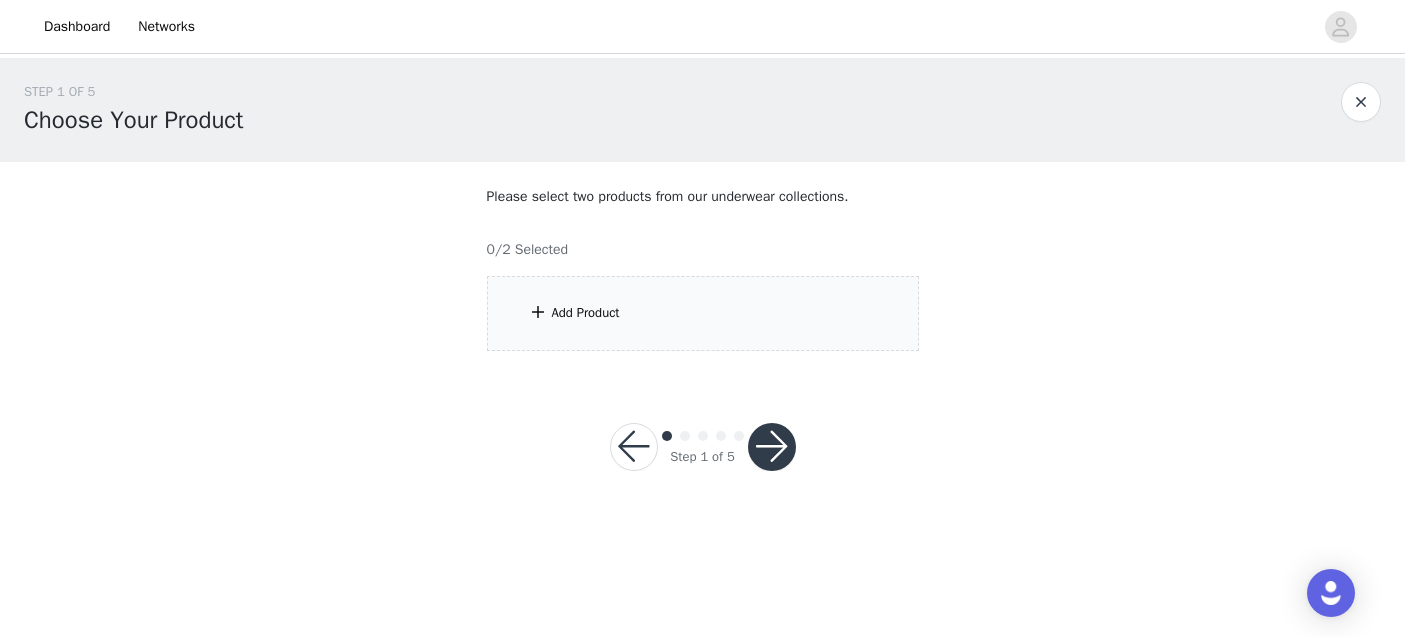click on "Add Product" at bounding box center (703, 313) 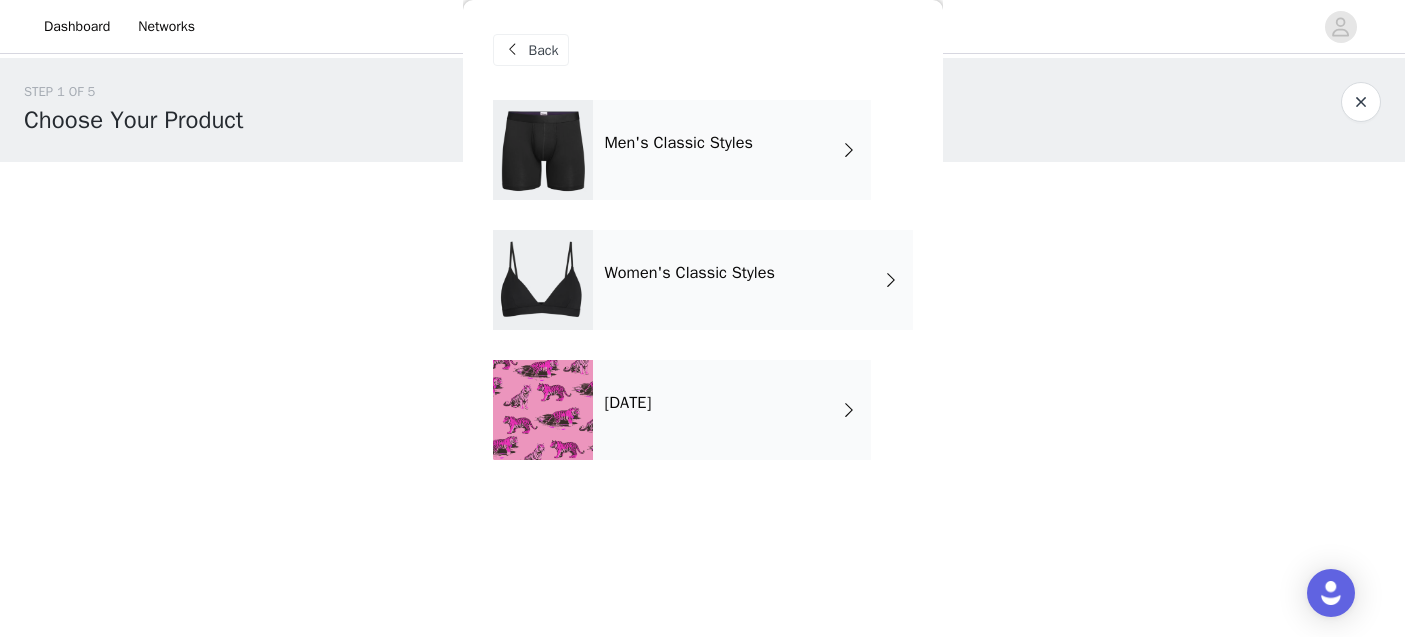 click on "[DATE]" at bounding box center [732, 410] 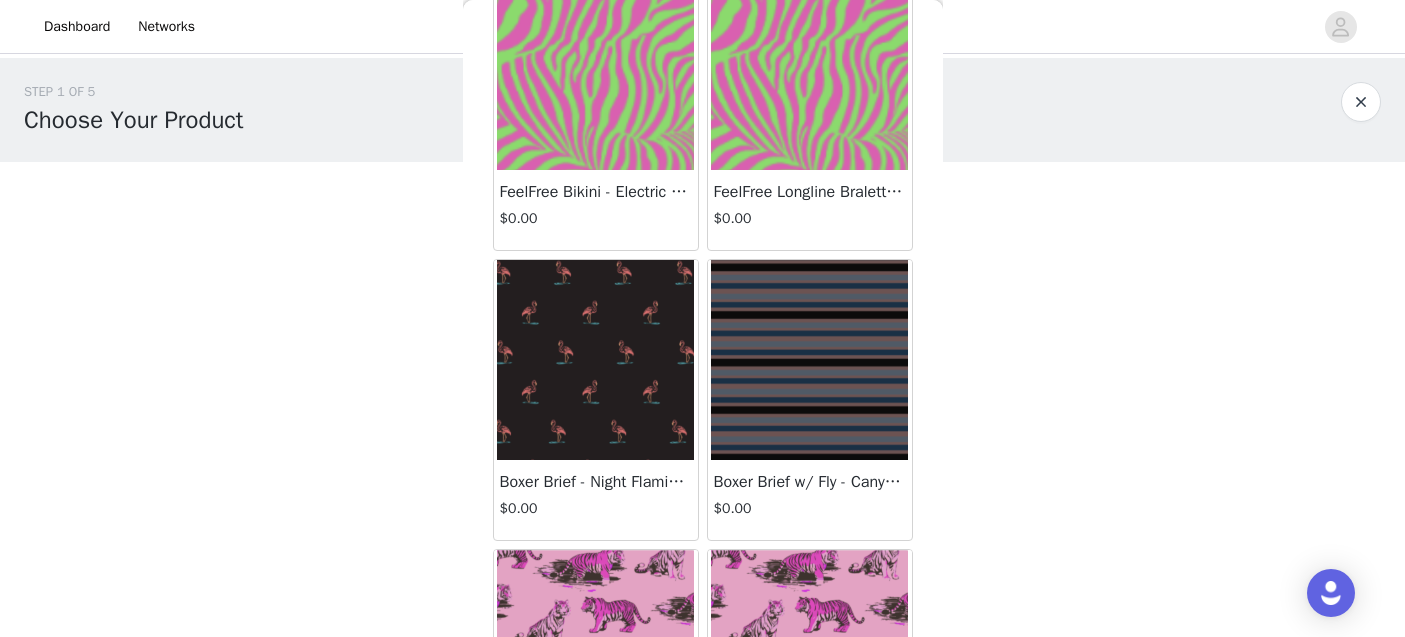 scroll, scrollTop: 0, scrollLeft: 0, axis: both 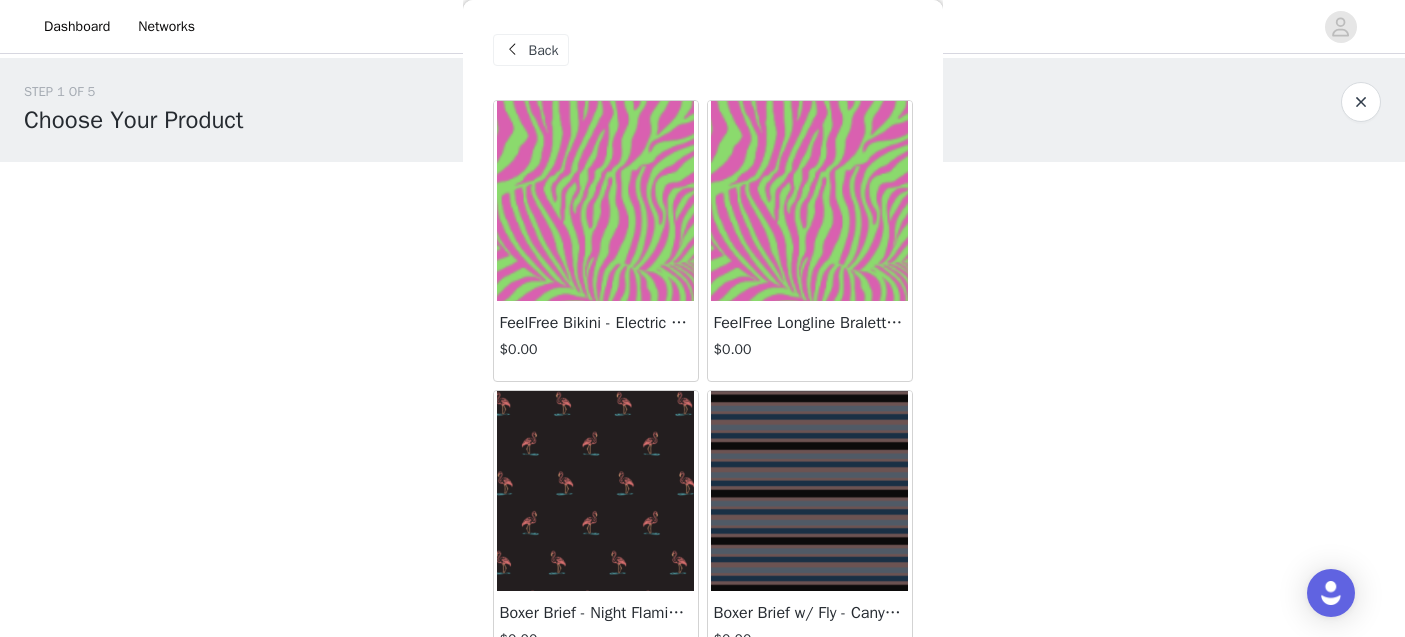 click on "Back" at bounding box center [703, 50] 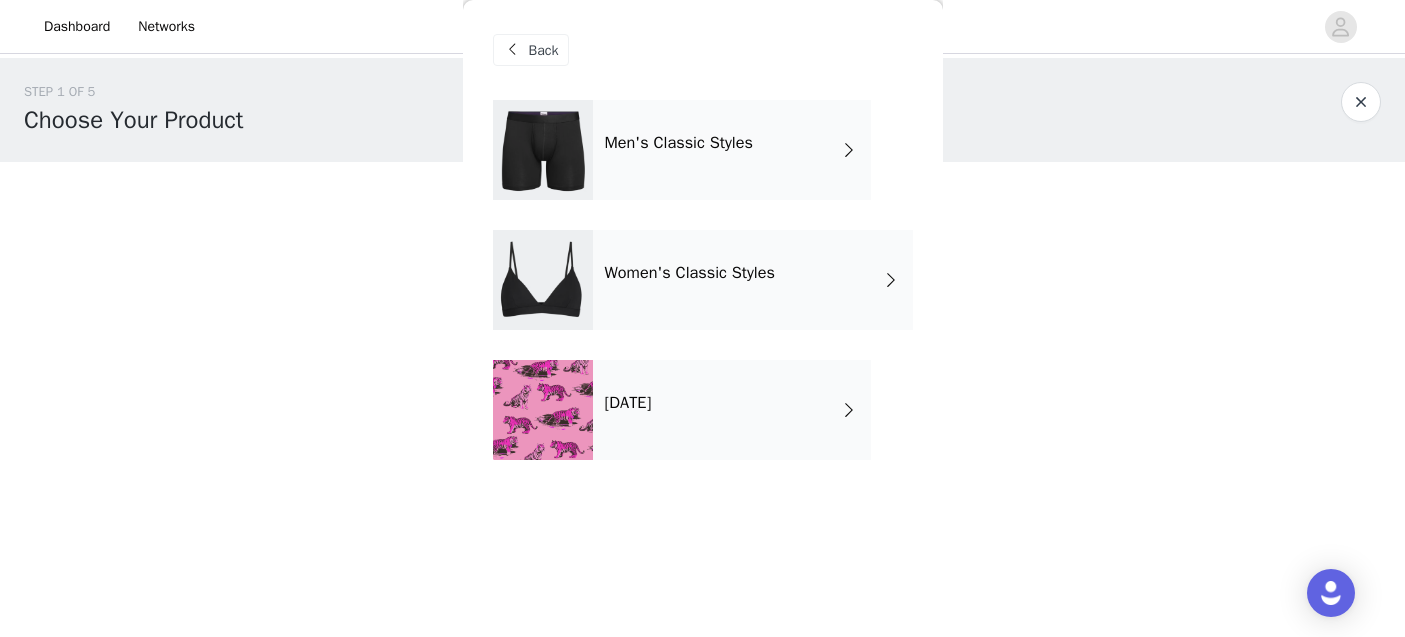 click on "Women's Classic Styles" at bounding box center (690, 273) 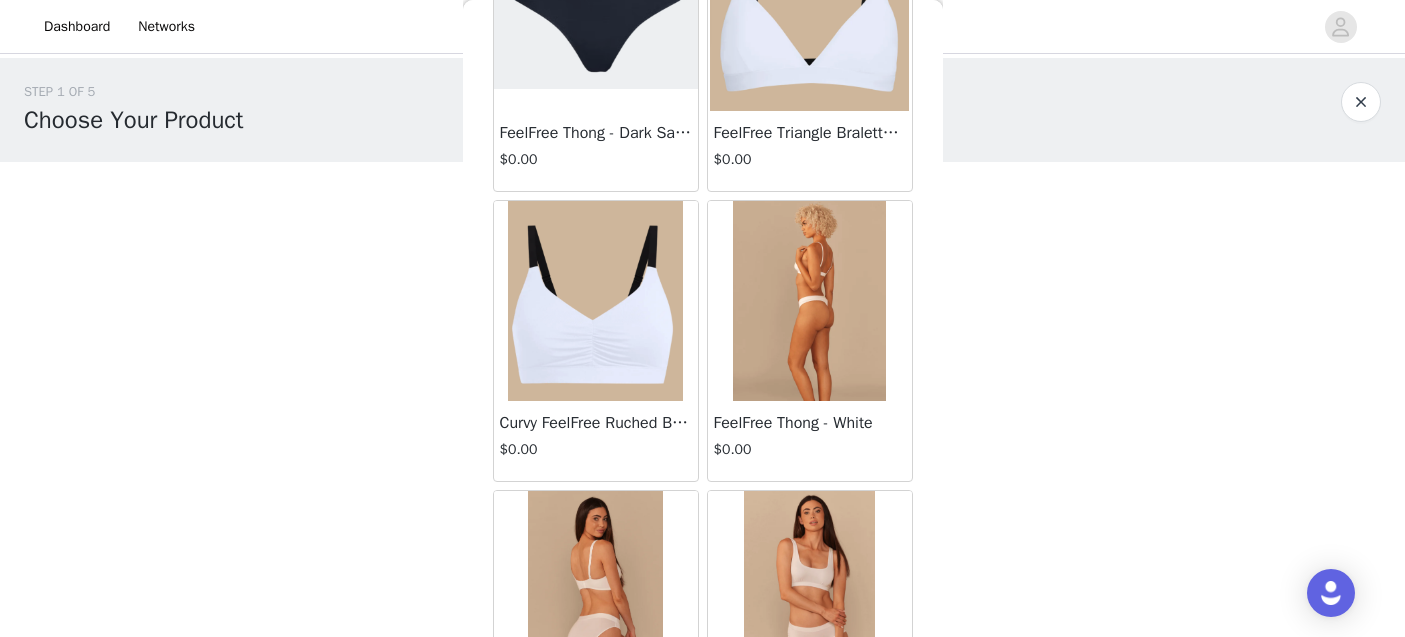 scroll, scrollTop: 2423, scrollLeft: 0, axis: vertical 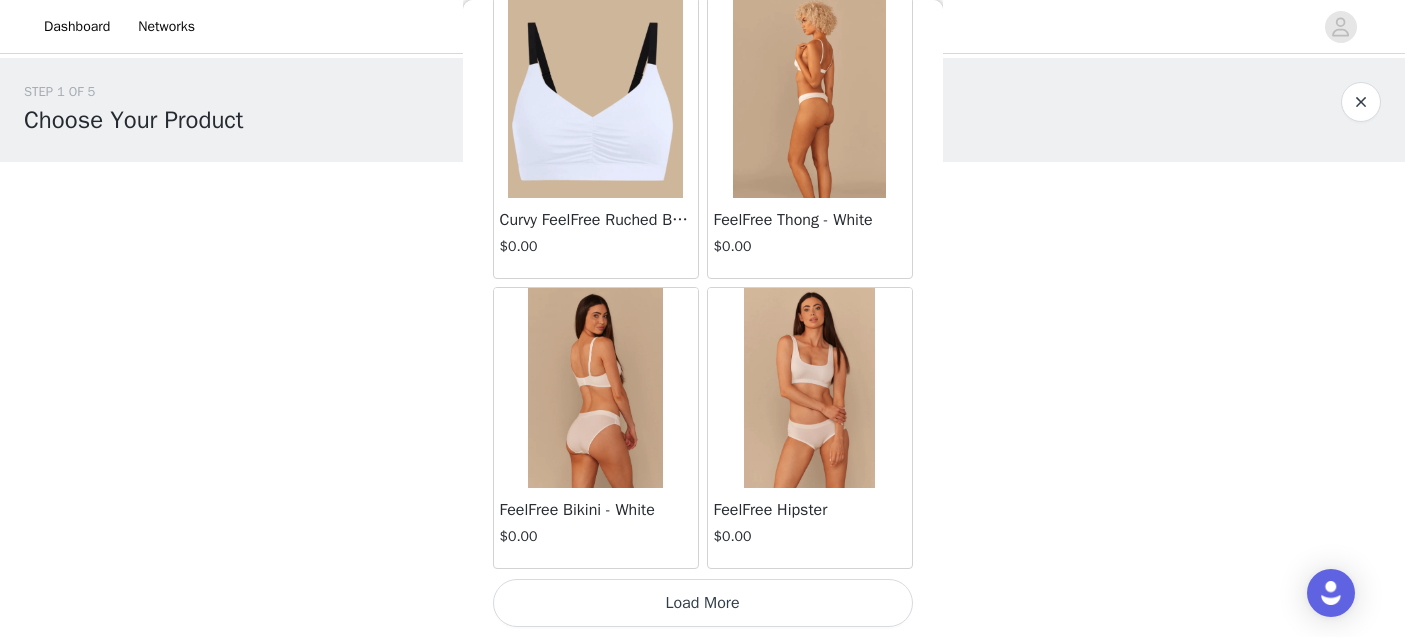 click on "Load More" at bounding box center [703, 603] 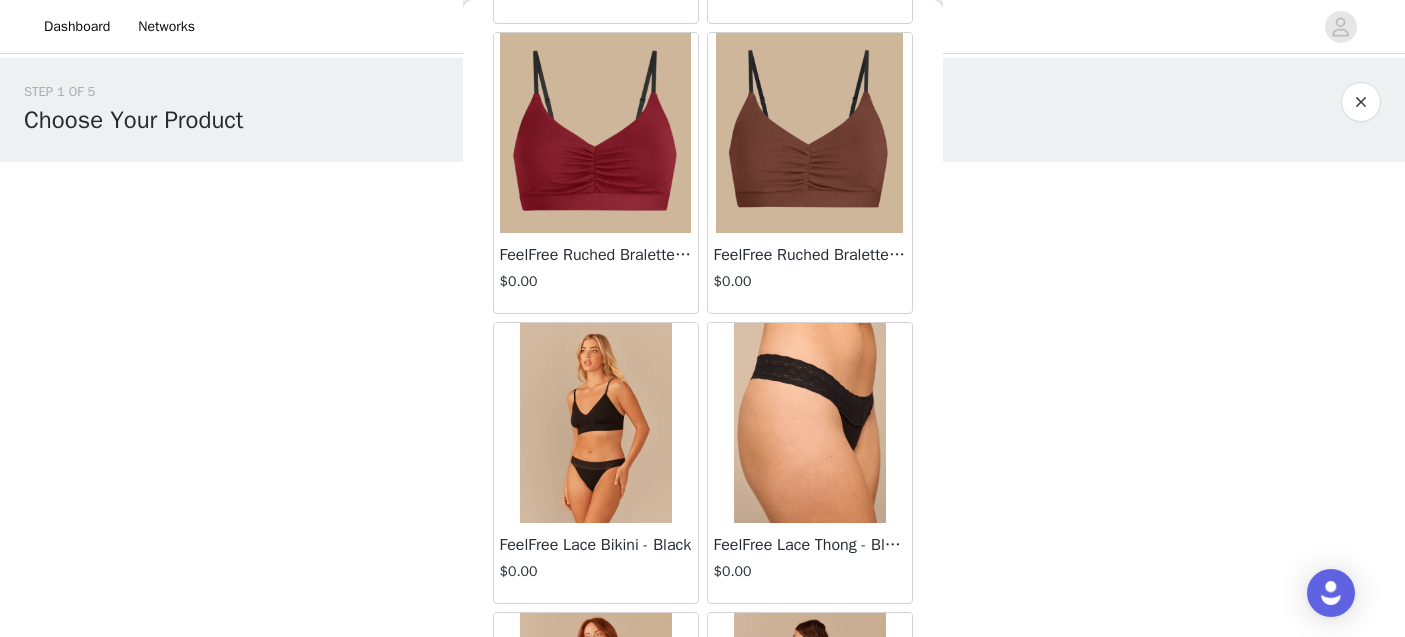 scroll, scrollTop: 5323, scrollLeft: 0, axis: vertical 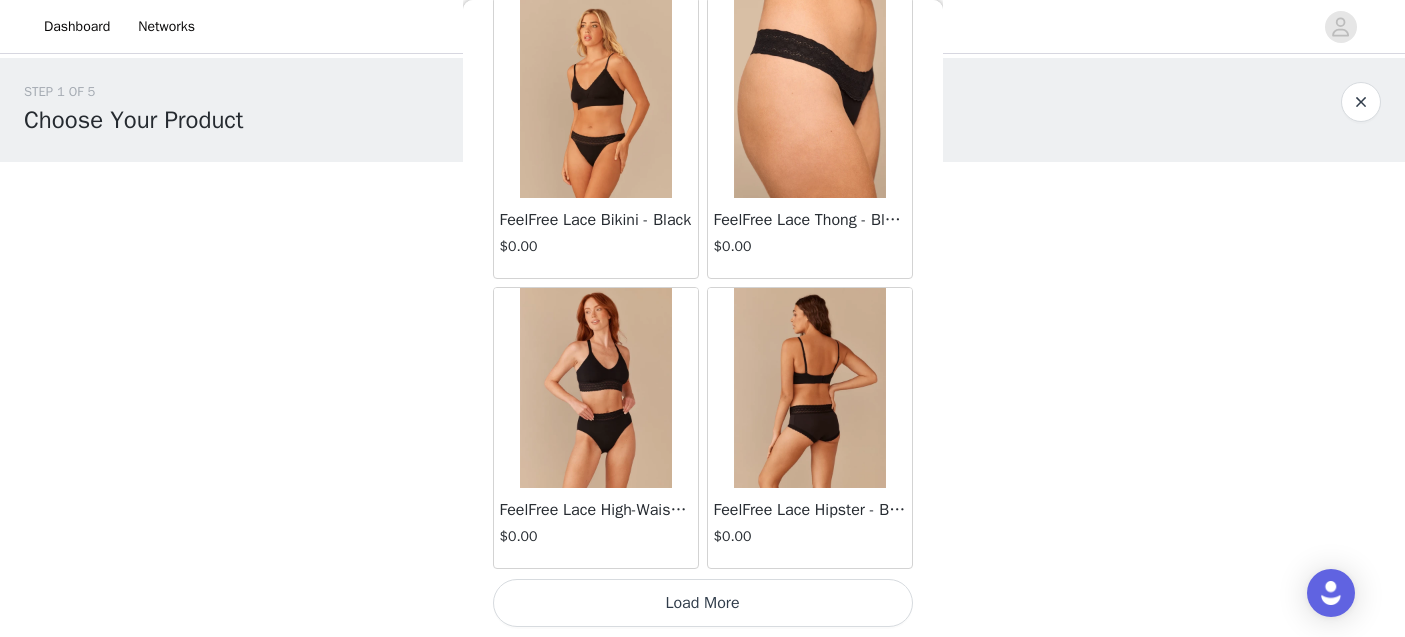 click on "Load More" at bounding box center (703, 603) 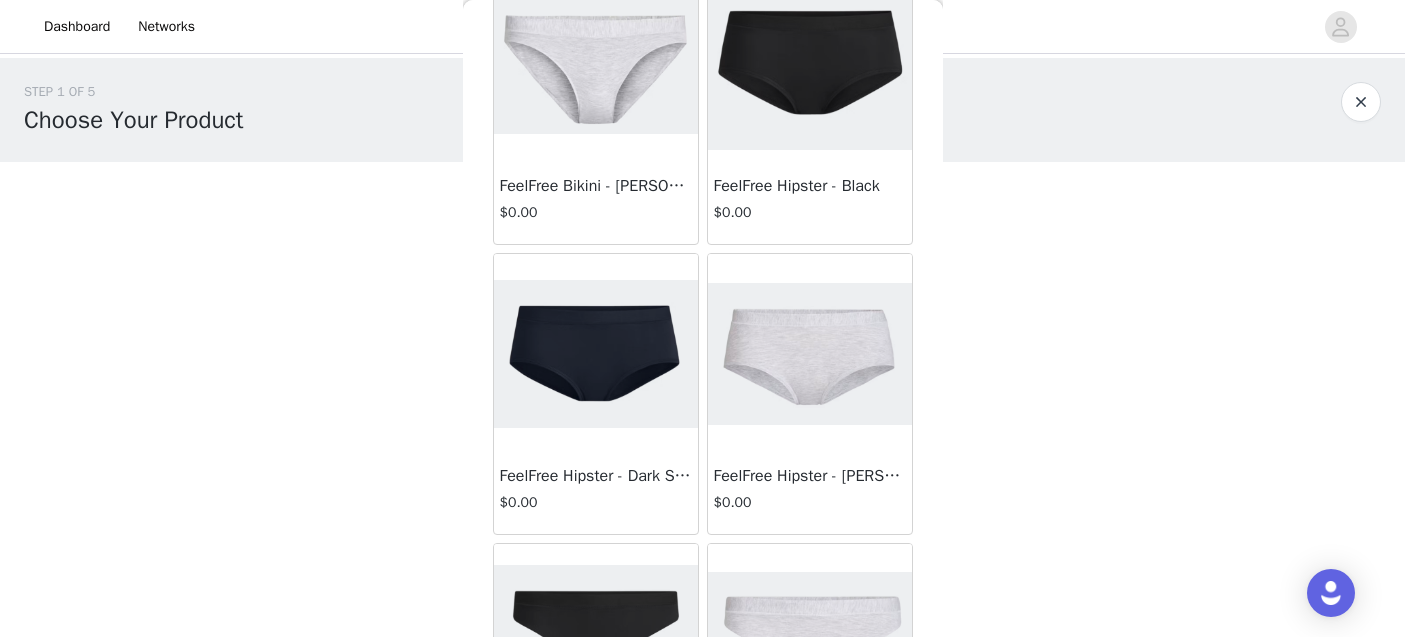 scroll, scrollTop: 0, scrollLeft: 0, axis: both 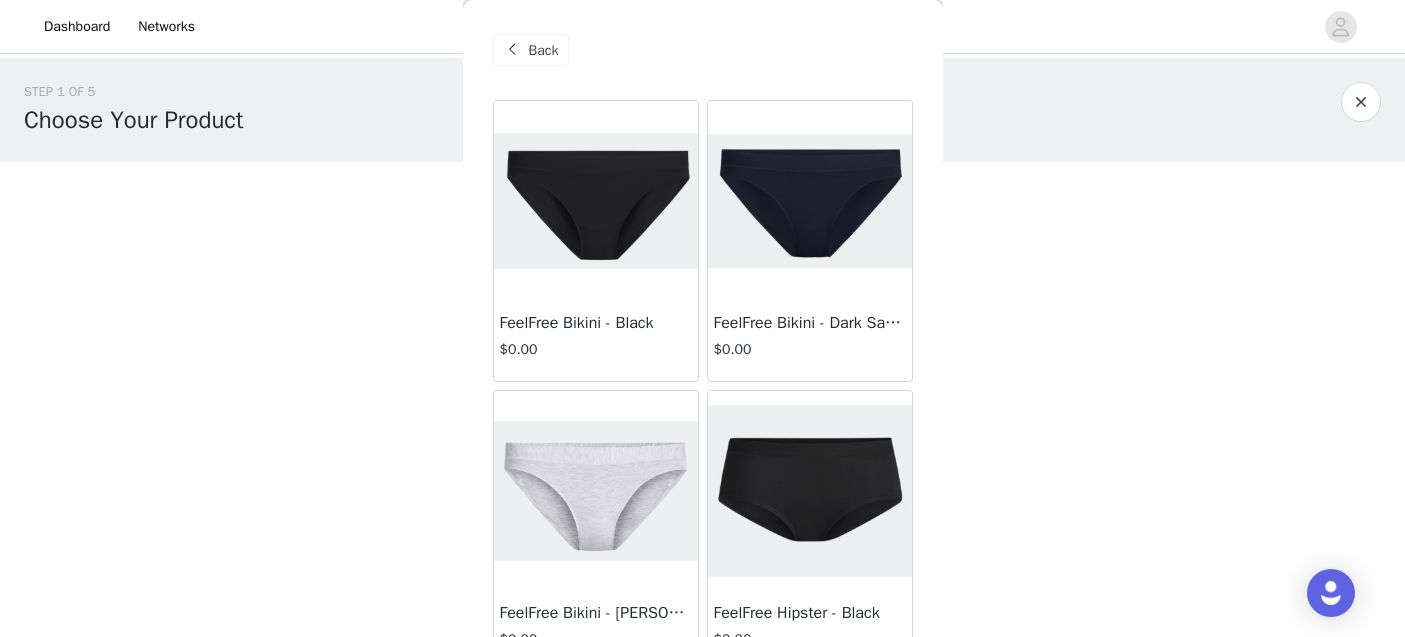click on "Back" at bounding box center [544, 50] 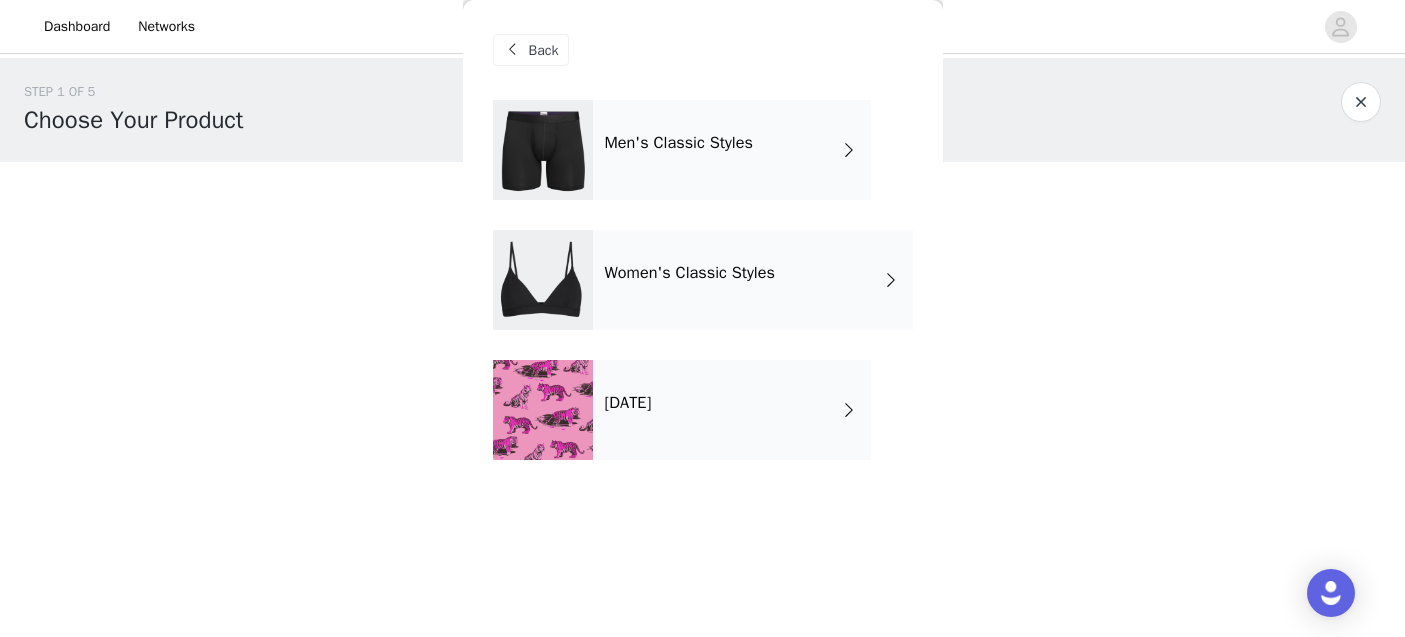 click on "[DATE]" at bounding box center (732, 410) 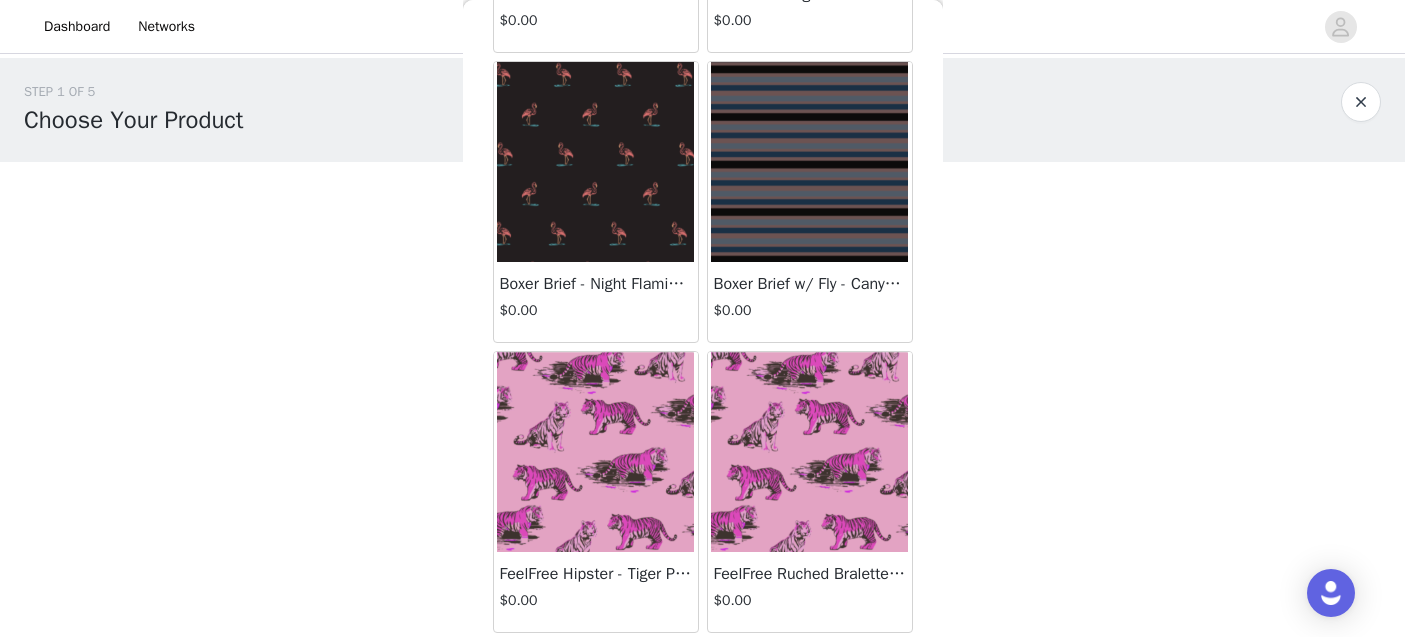 scroll, scrollTop: 0, scrollLeft: 0, axis: both 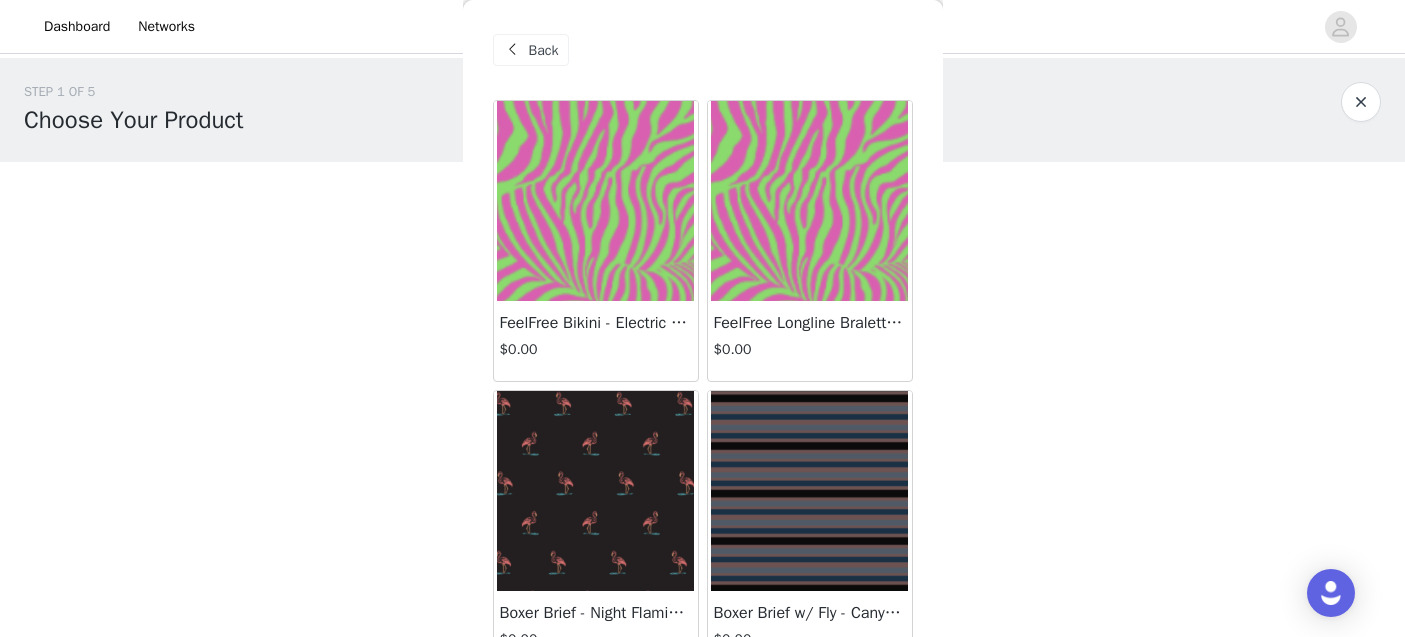 click on "Back" at bounding box center (531, 50) 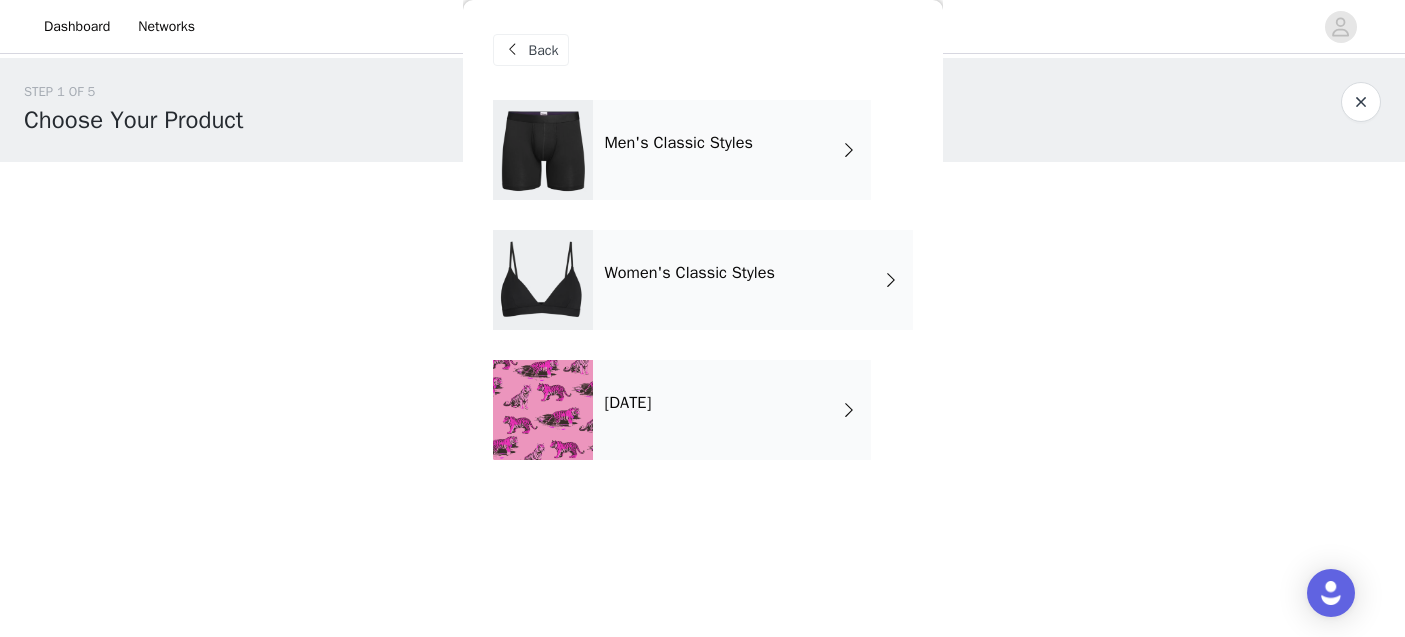 click on "Women's Classic Styles" at bounding box center [753, 280] 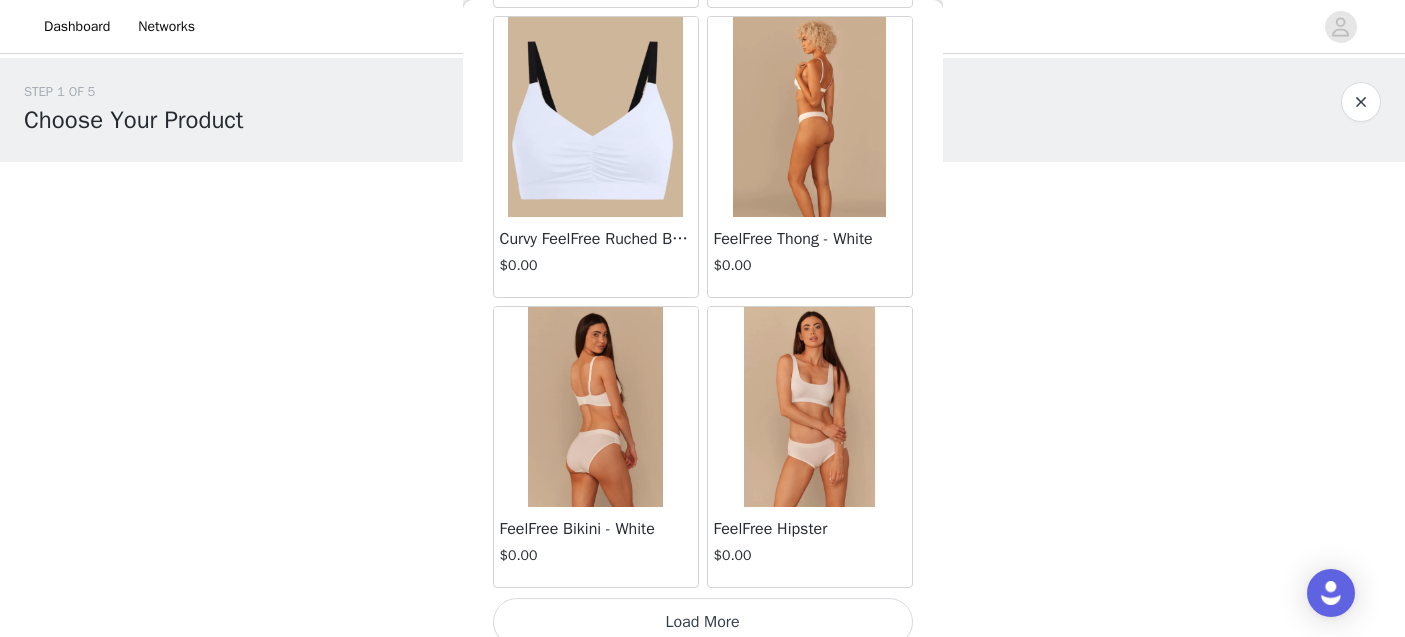 scroll, scrollTop: 2423, scrollLeft: 0, axis: vertical 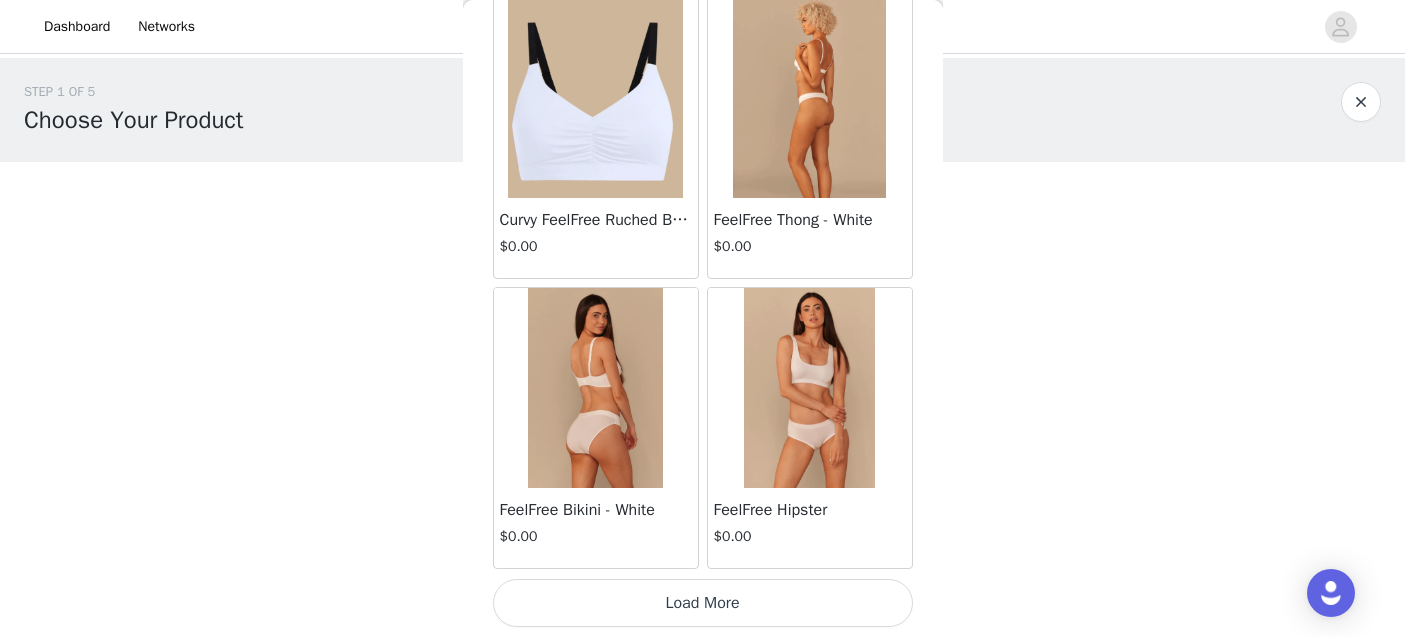 click on "Load More" at bounding box center (703, 603) 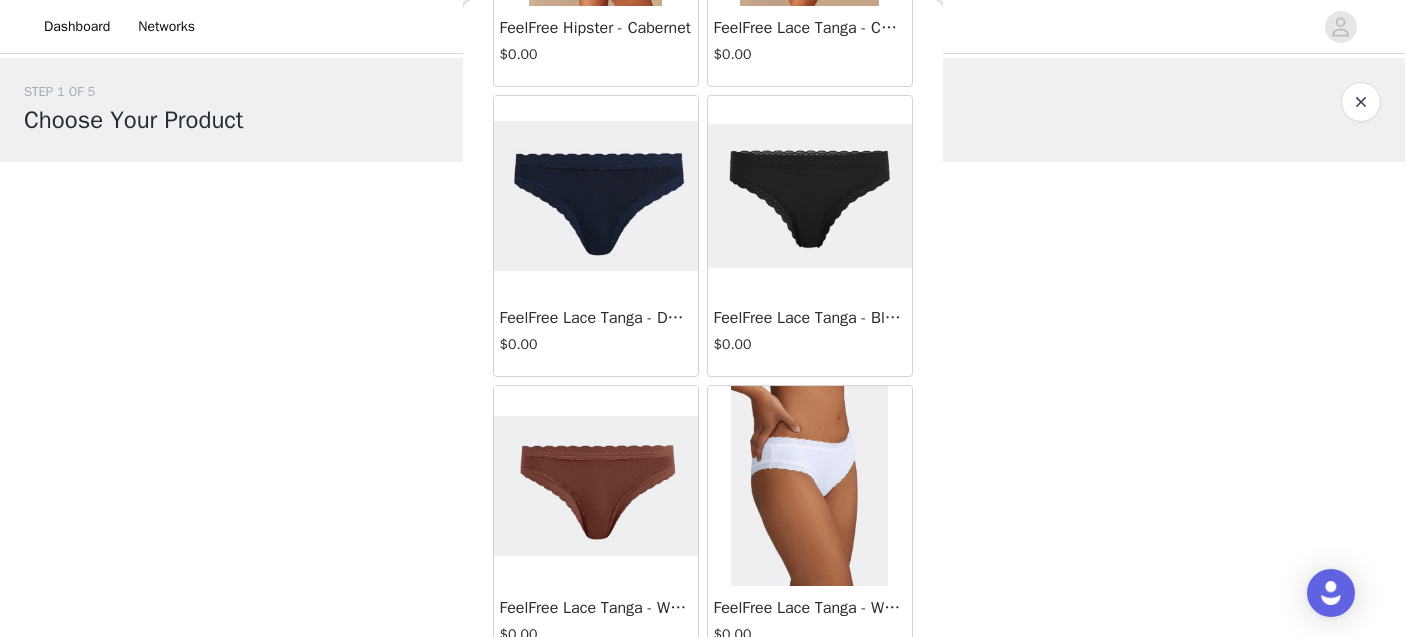 scroll, scrollTop: 3794, scrollLeft: 0, axis: vertical 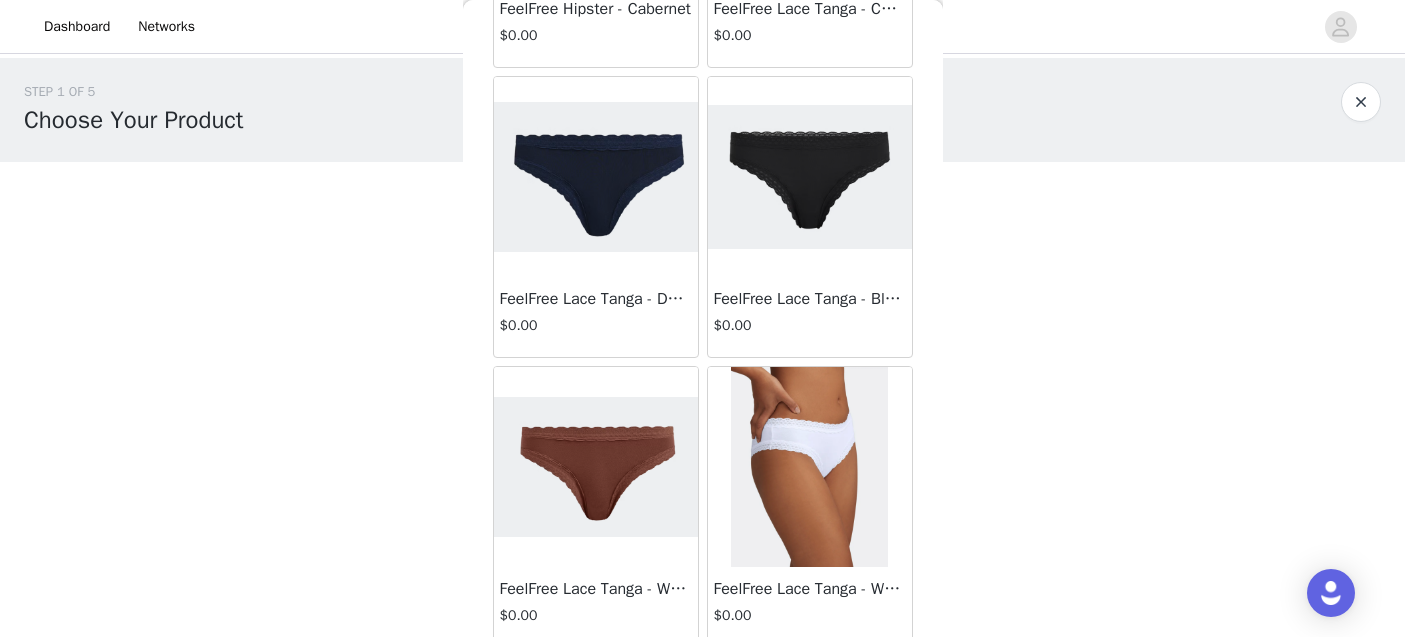 click at bounding box center (596, 177) 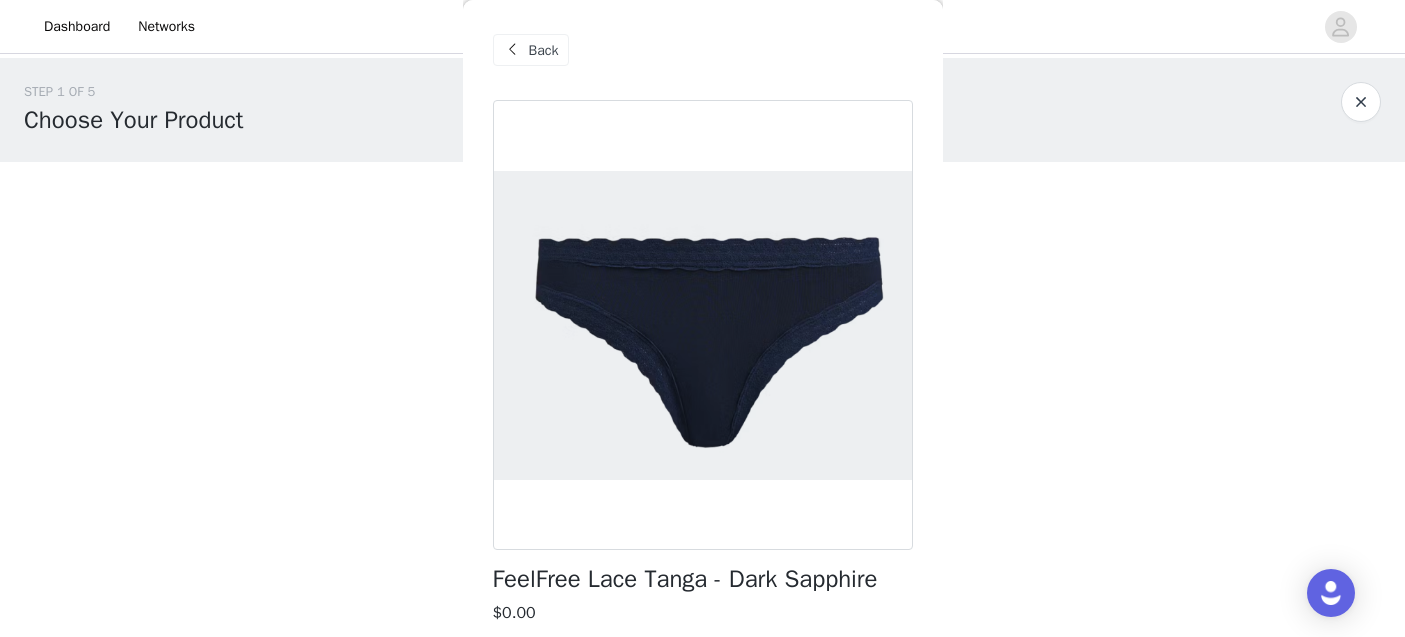 scroll, scrollTop: 149, scrollLeft: 0, axis: vertical 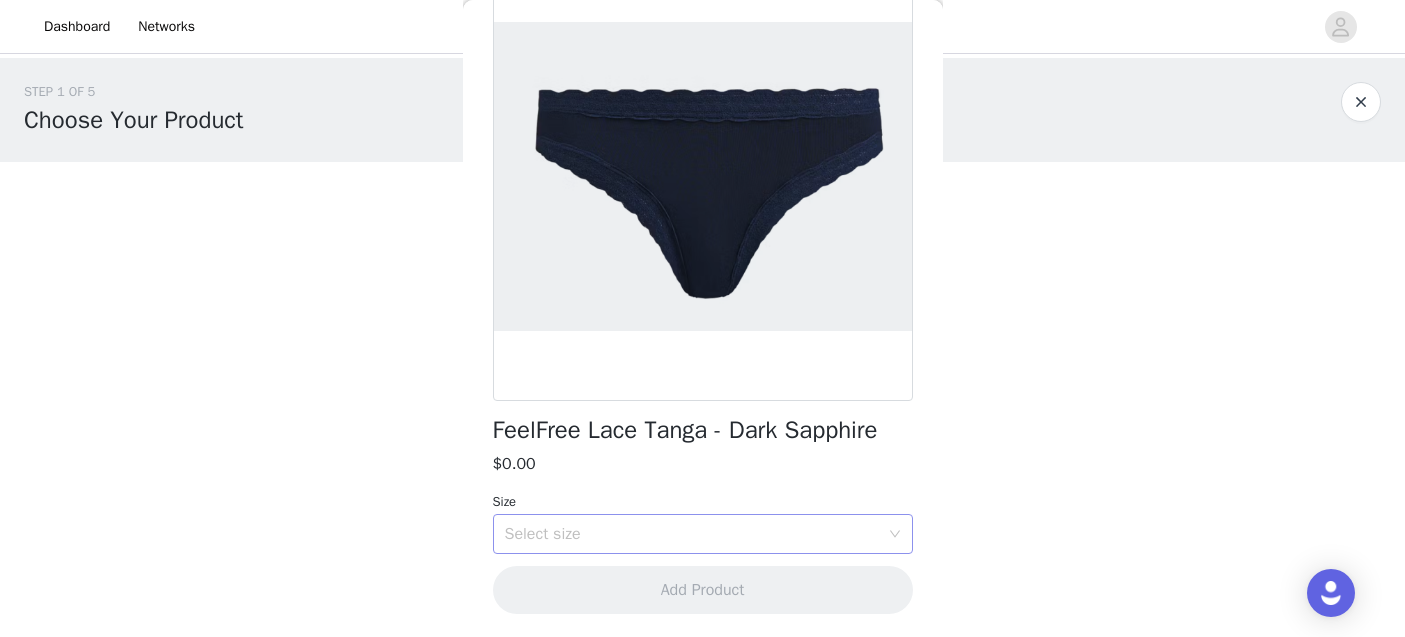 click on "Select size" at bounding box center (692, 534) 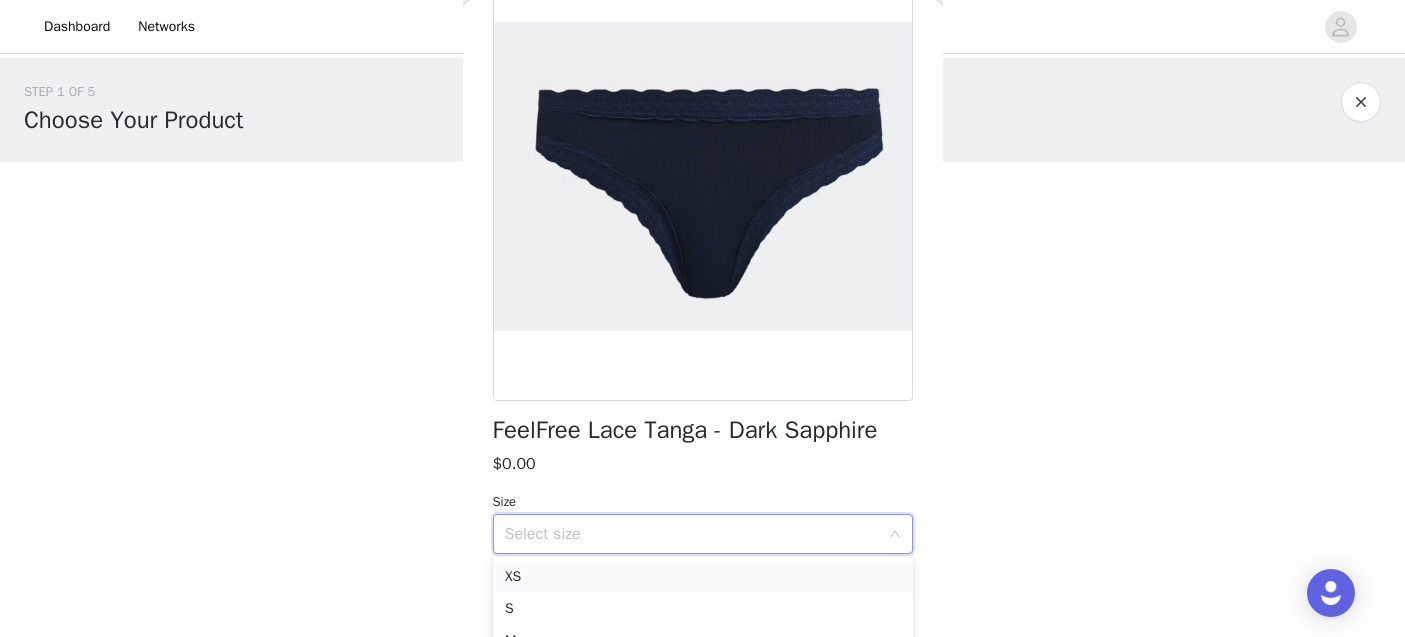 scroll, scrollTop: 14, scrollLeft: 0, axis: vertical 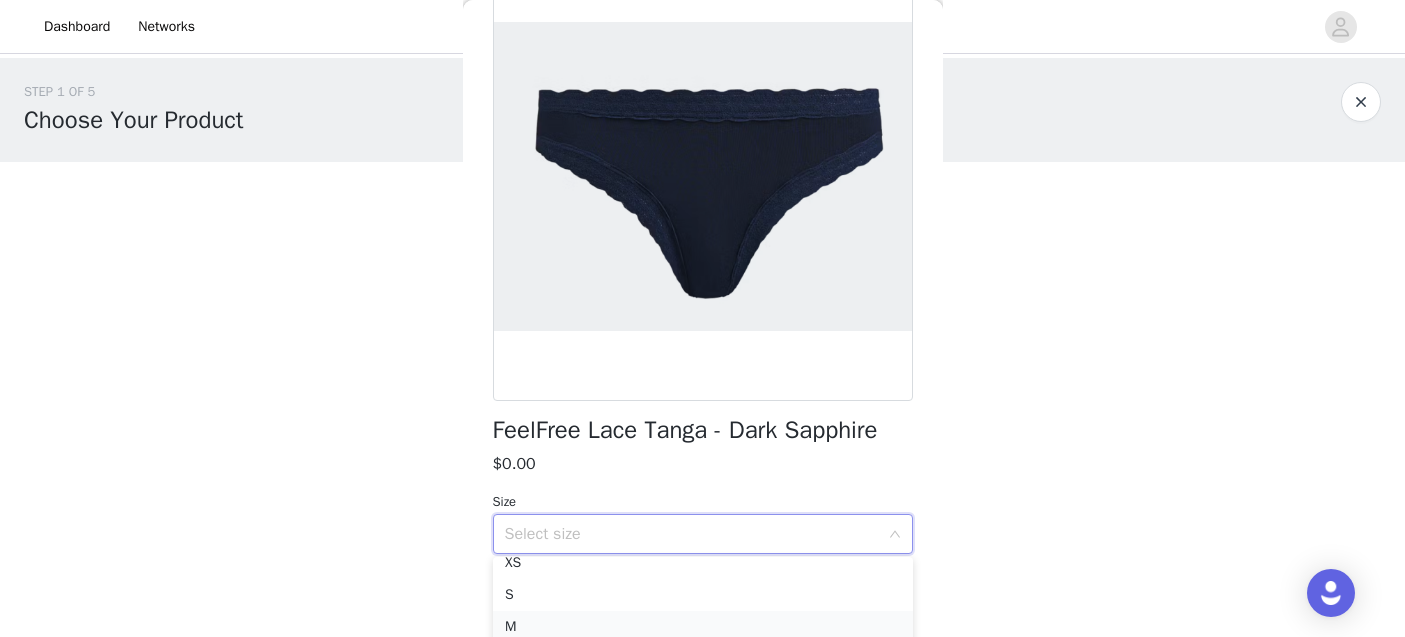 click on "M" at bounding box center [703, 627] 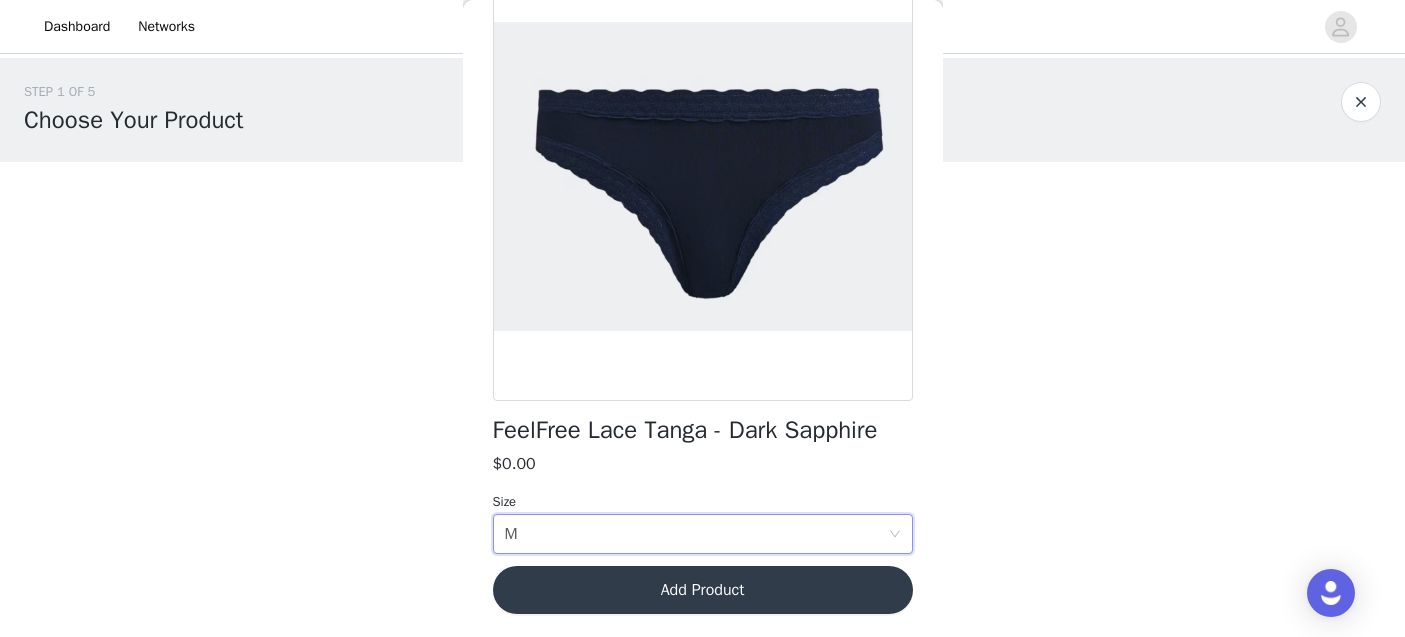 click on "Add Product" at bounding box center [703, 590] 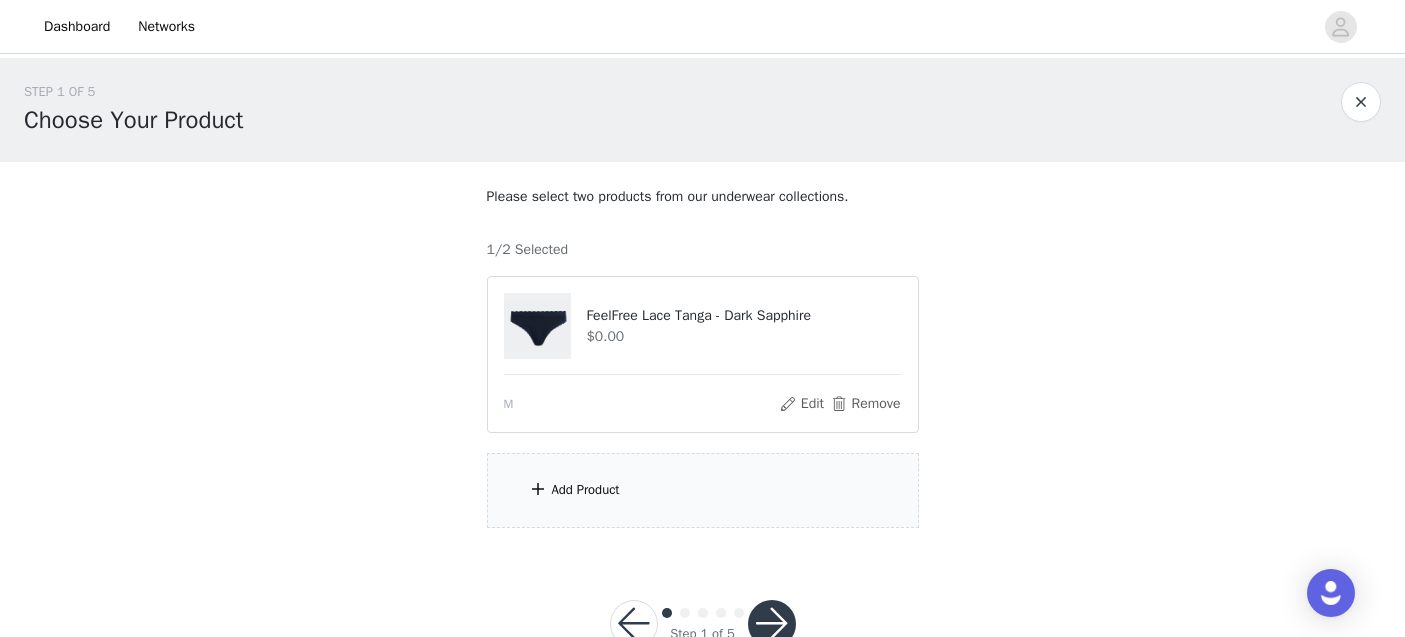 click on "Add Product" at bounding box center [703, 490] 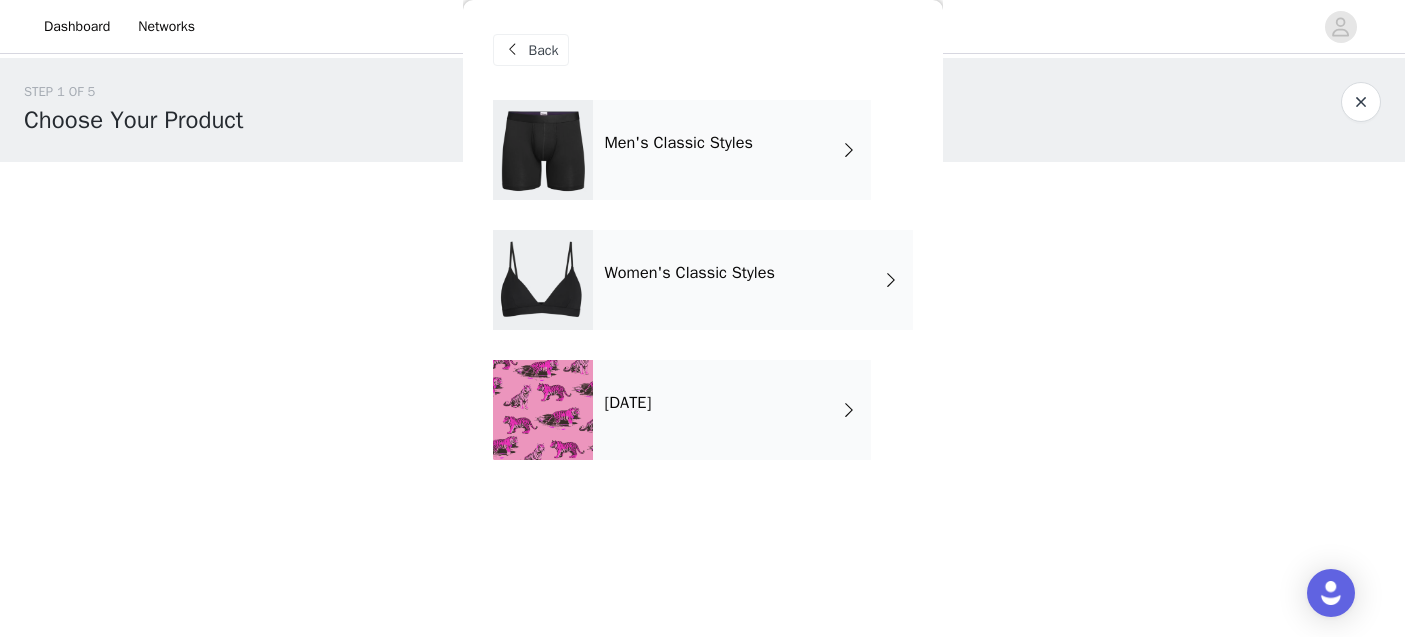 click on "Women's Classic Styles" at bounding box center (753, 280) 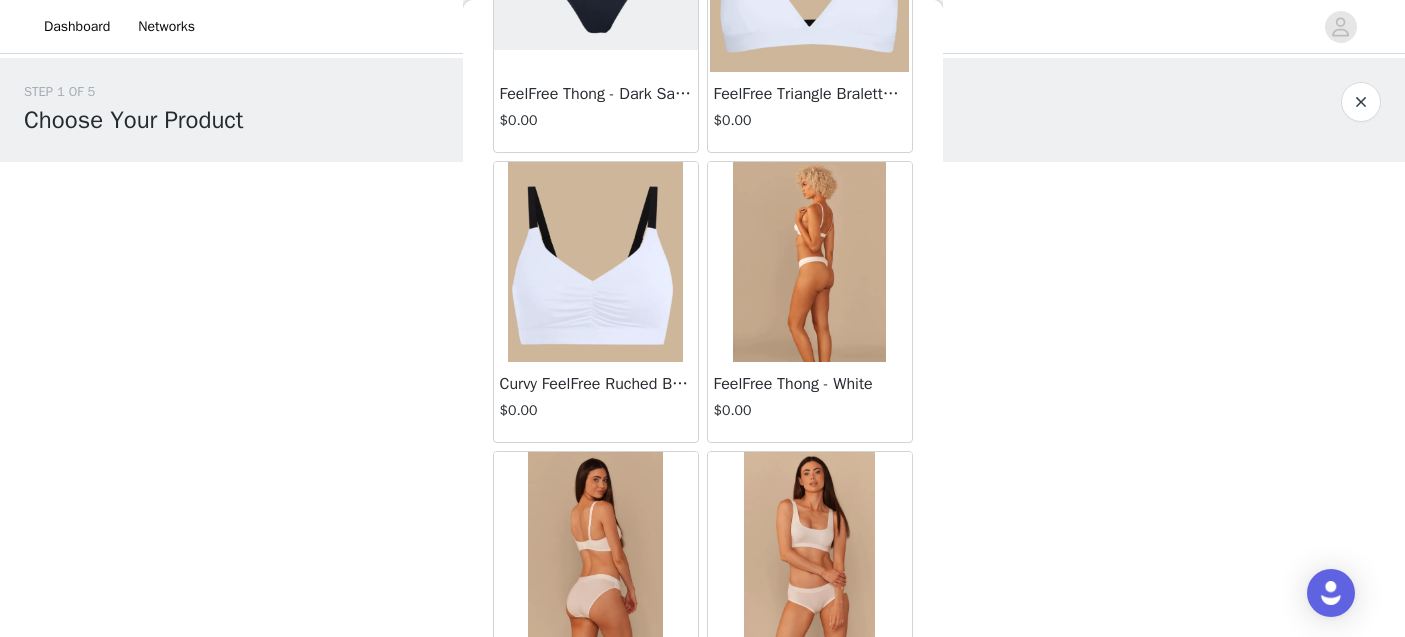 scroll, scrollTop: 2423, scrollLeft: 0, axis: vertical 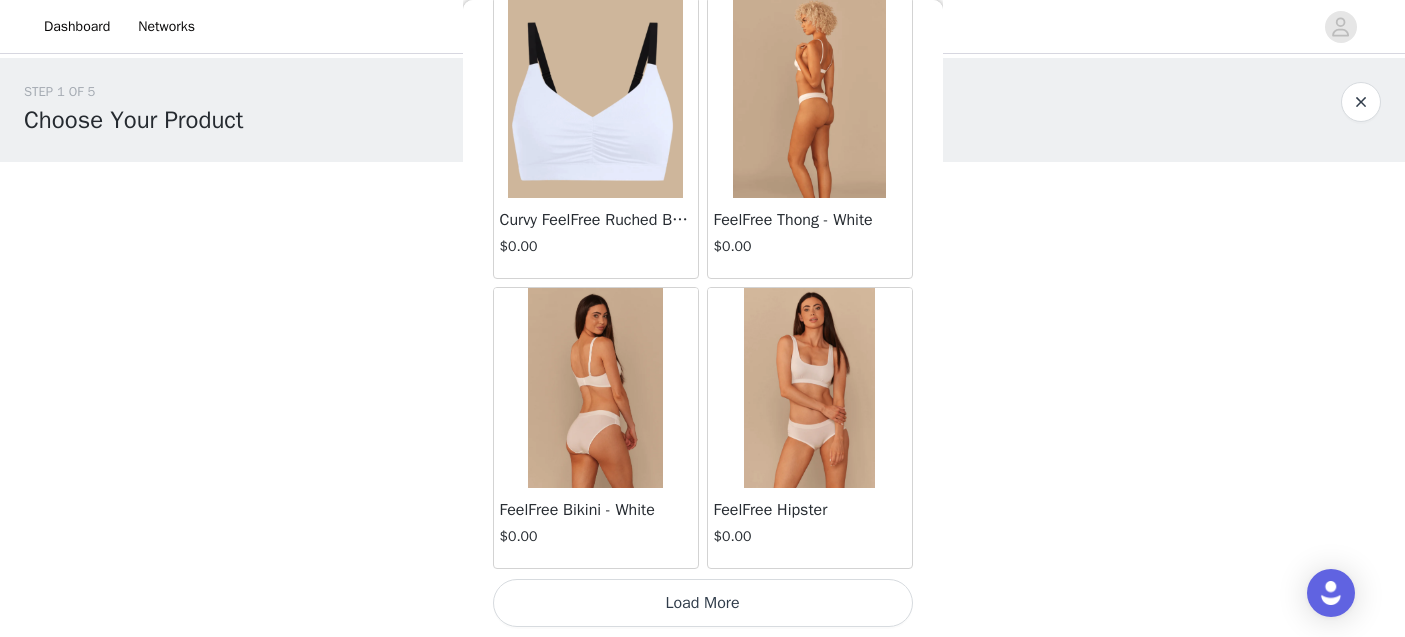 click on "Load More" at bounding box center [703, 603] 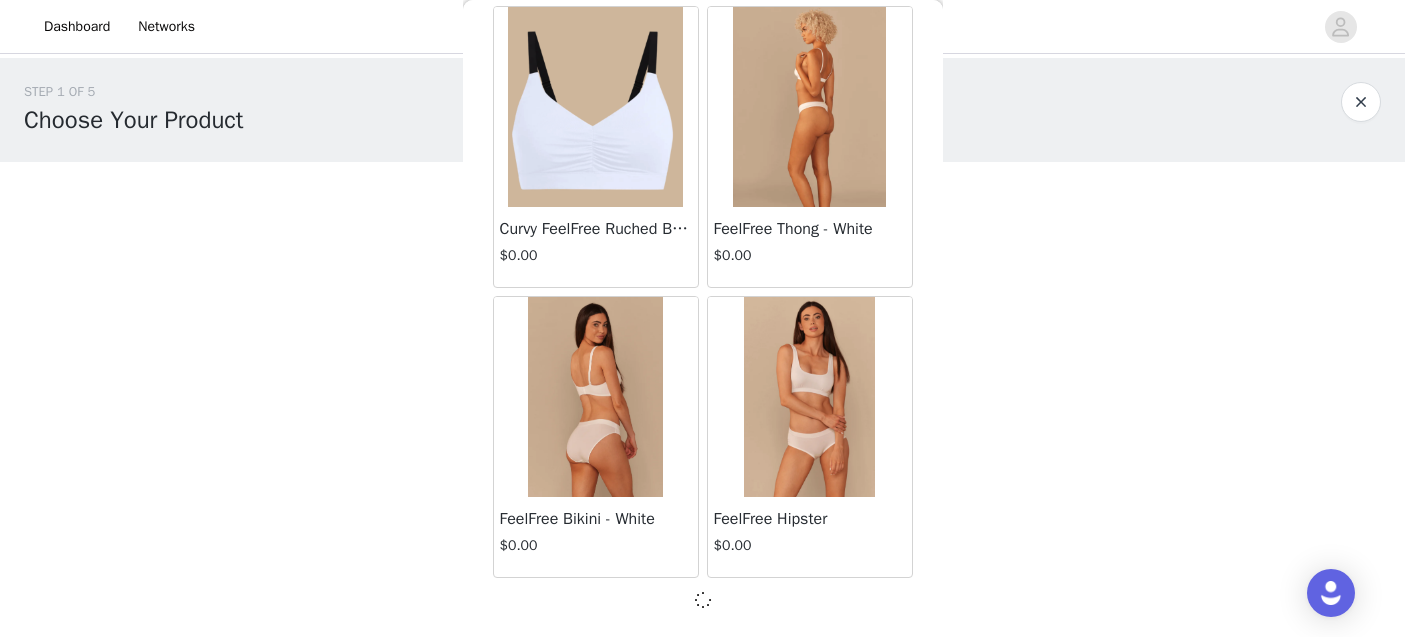 scroll, scrollTop: 2414, scrollLeft: 0, axis: vertical 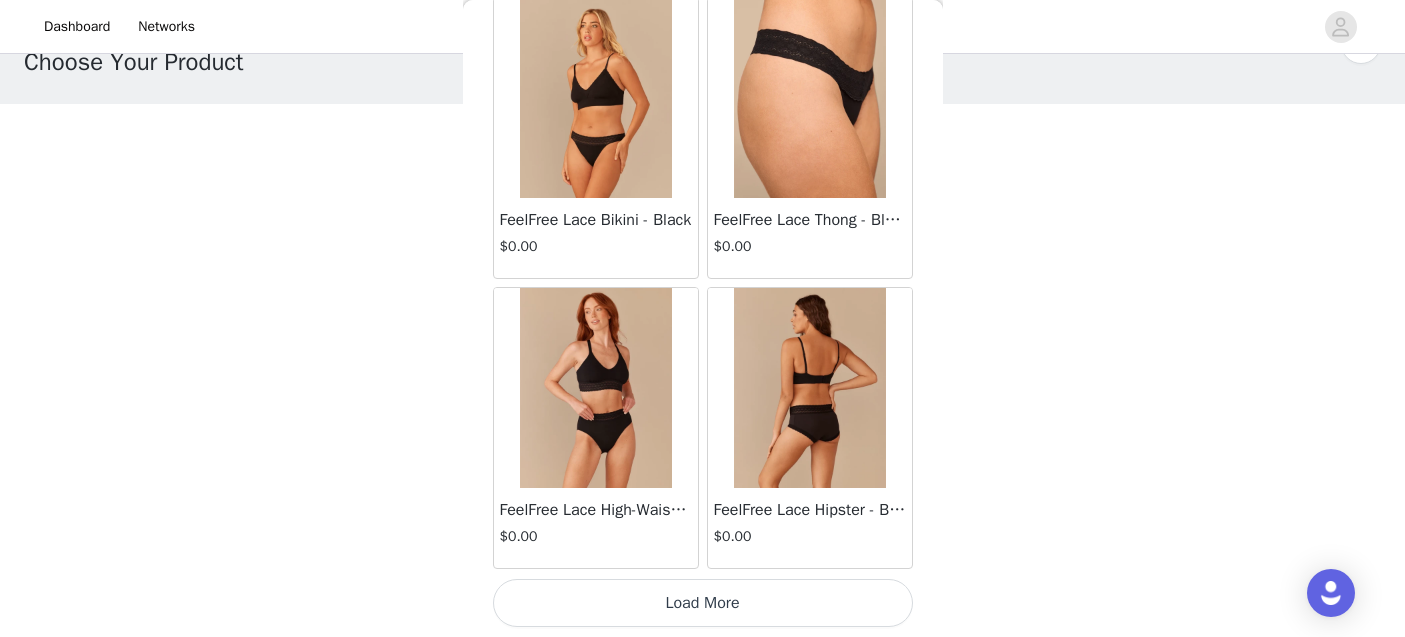 click on "Load More" at bounding box center (703, 603) 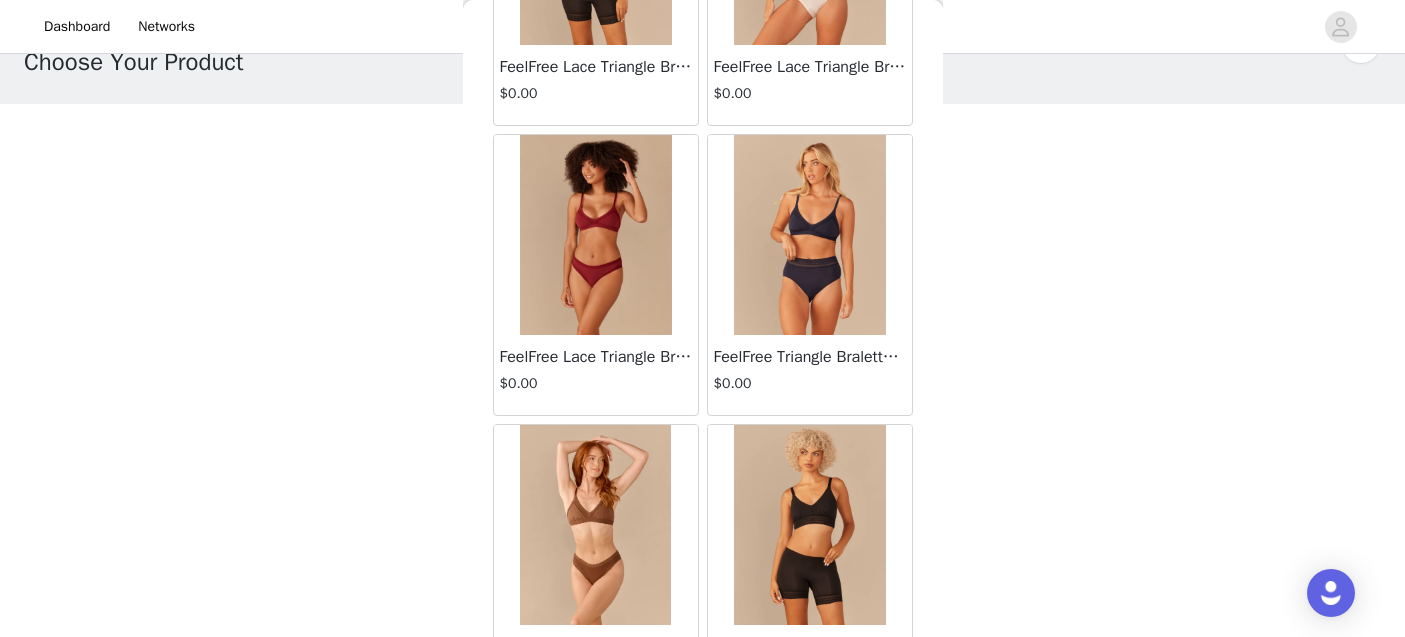 scroll, scrollTop: 6346, scrollLeft: 0, axis: vertical 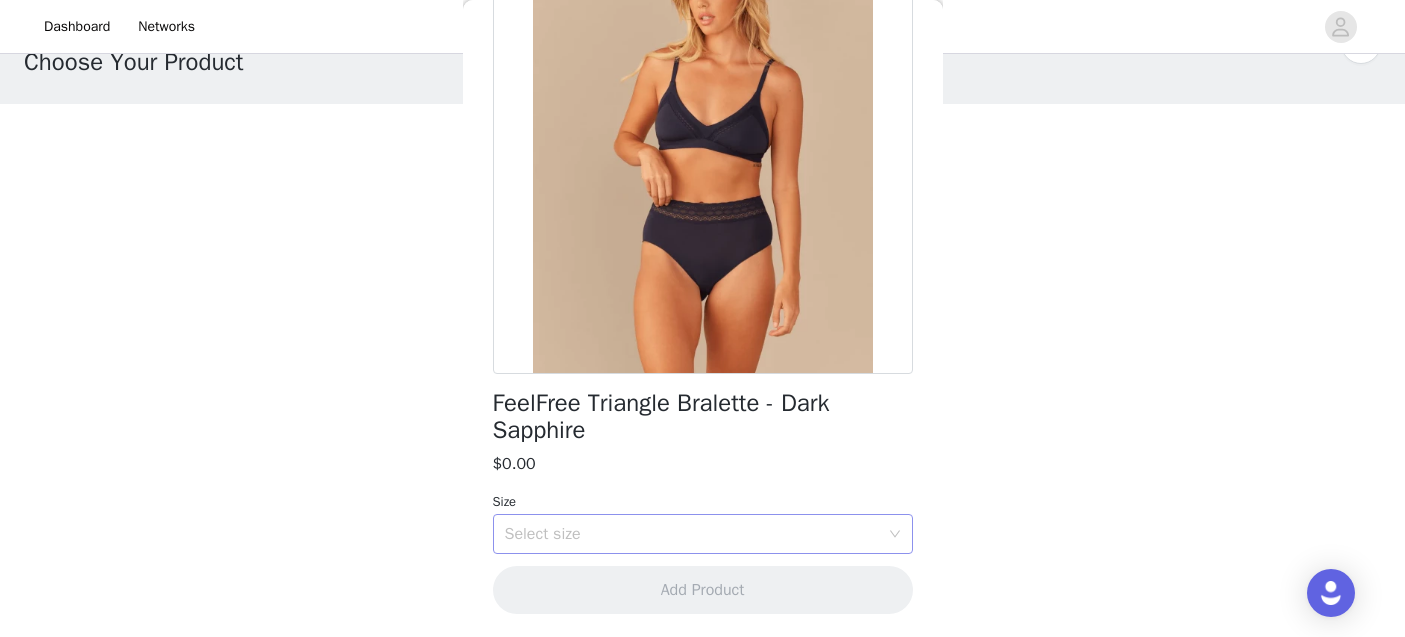 click on "Select size" at bounding box center (692, 534) 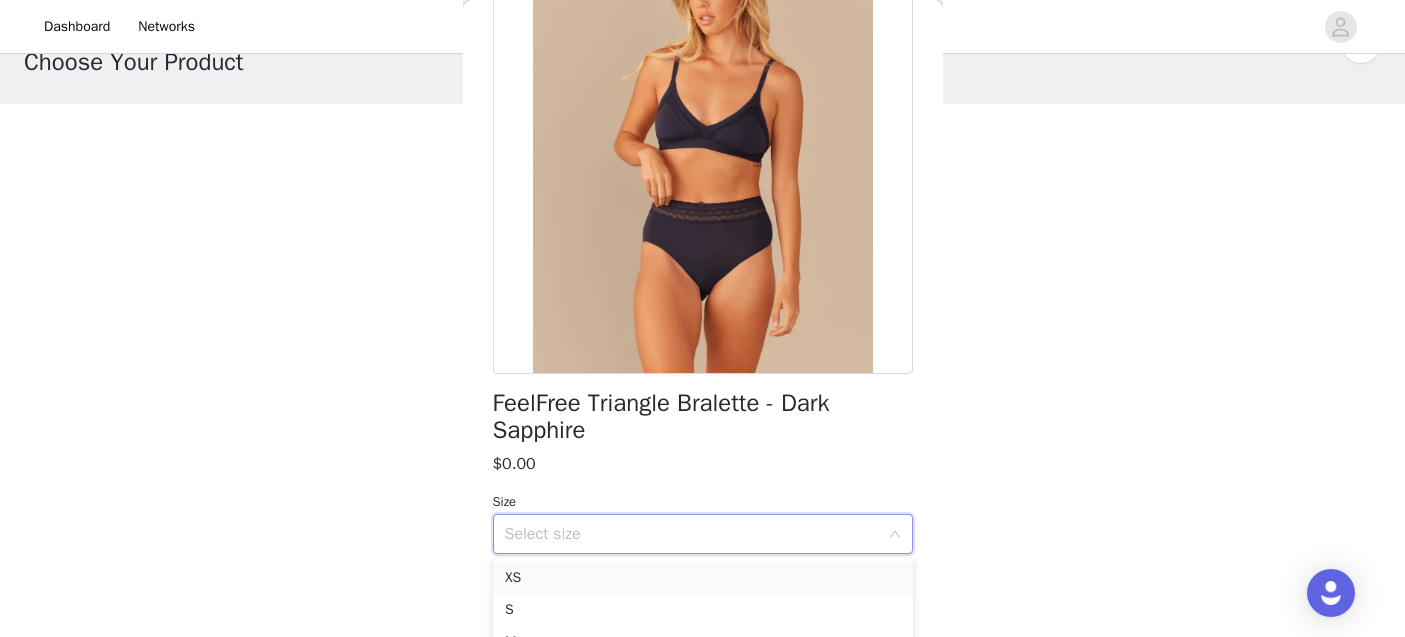 scroll, scrollTop: 14, scrollLeft: 0, axis: vertical 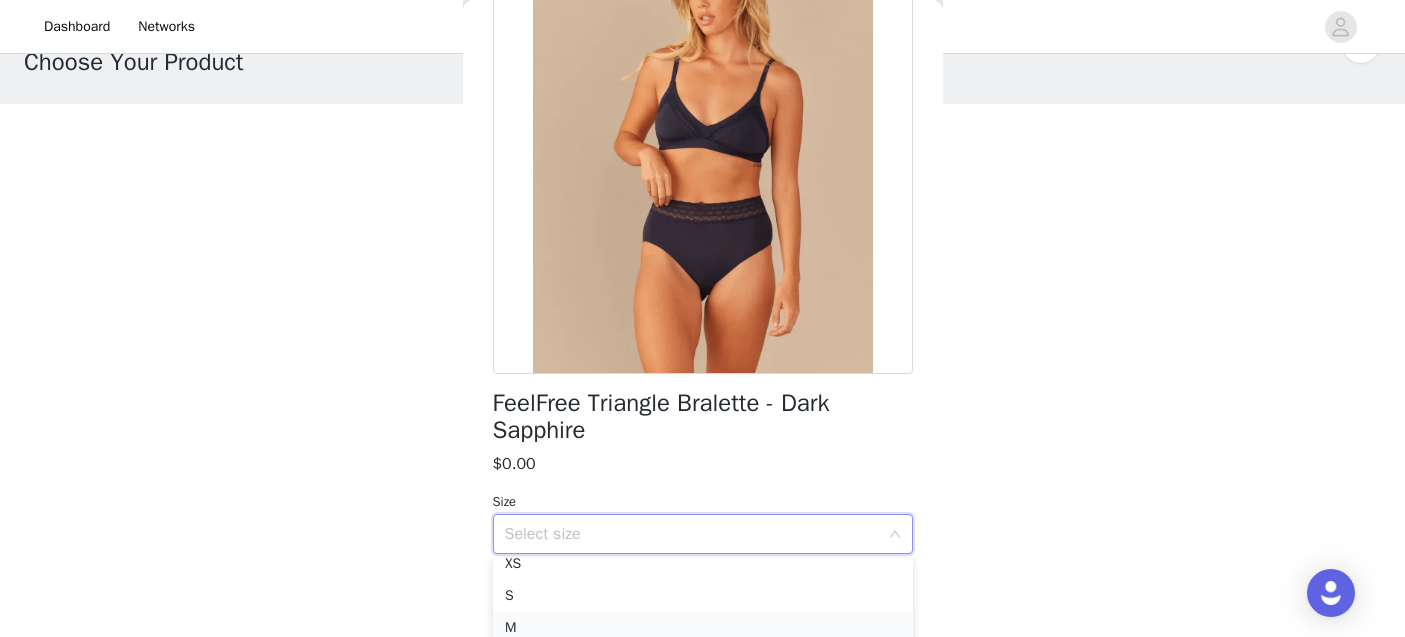 click on "M" at bounding box center (703, 628) 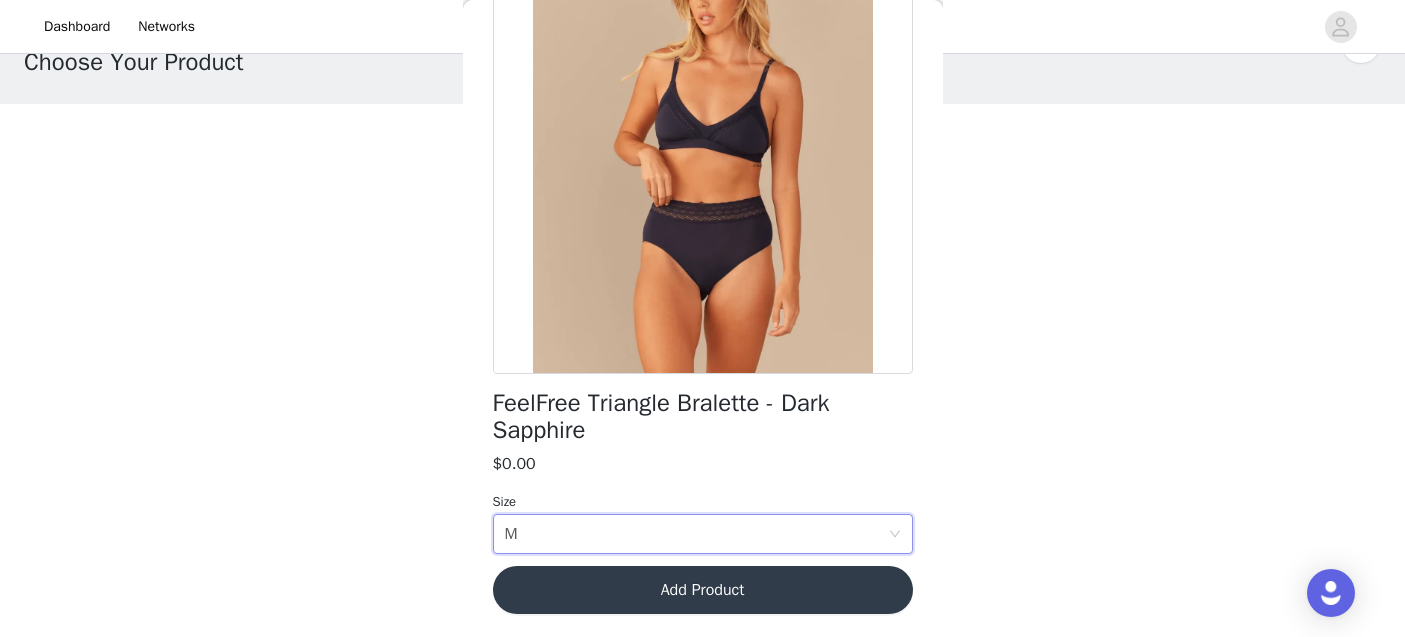 click on "Add Product" at bounding box center [703, 590] 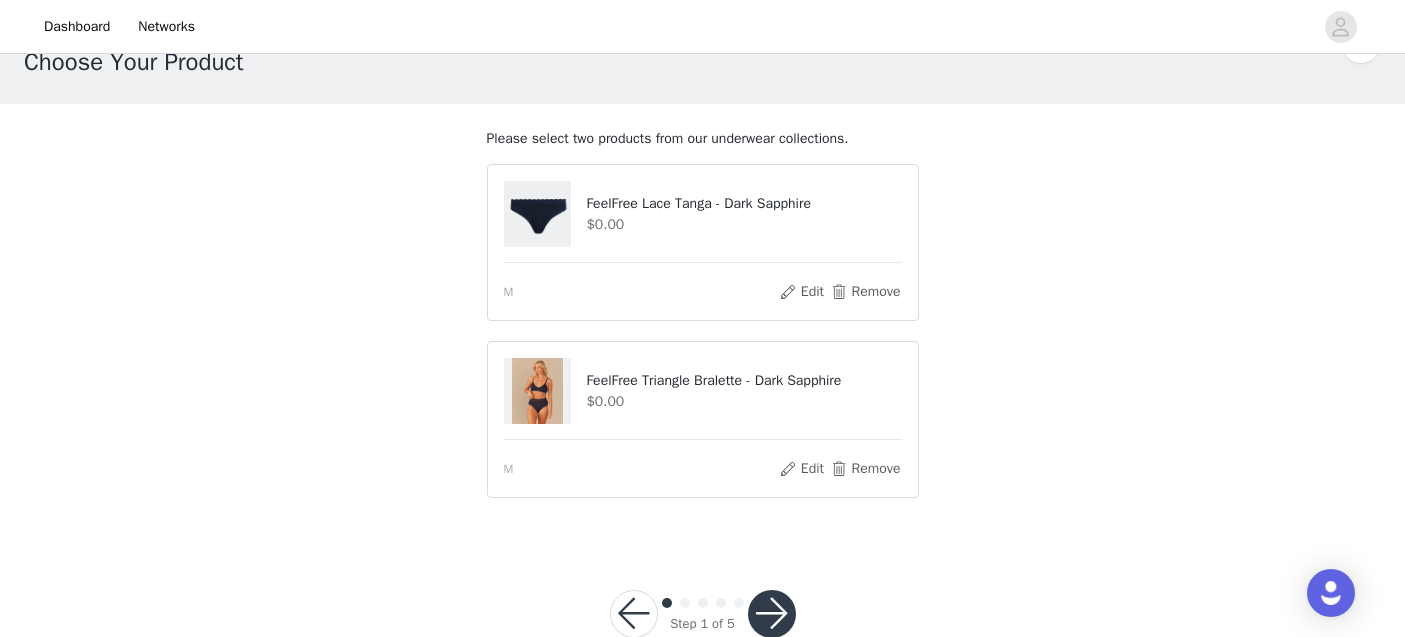 scroll, scrollTop: 95, scrollLeft: 0, axis: vertical 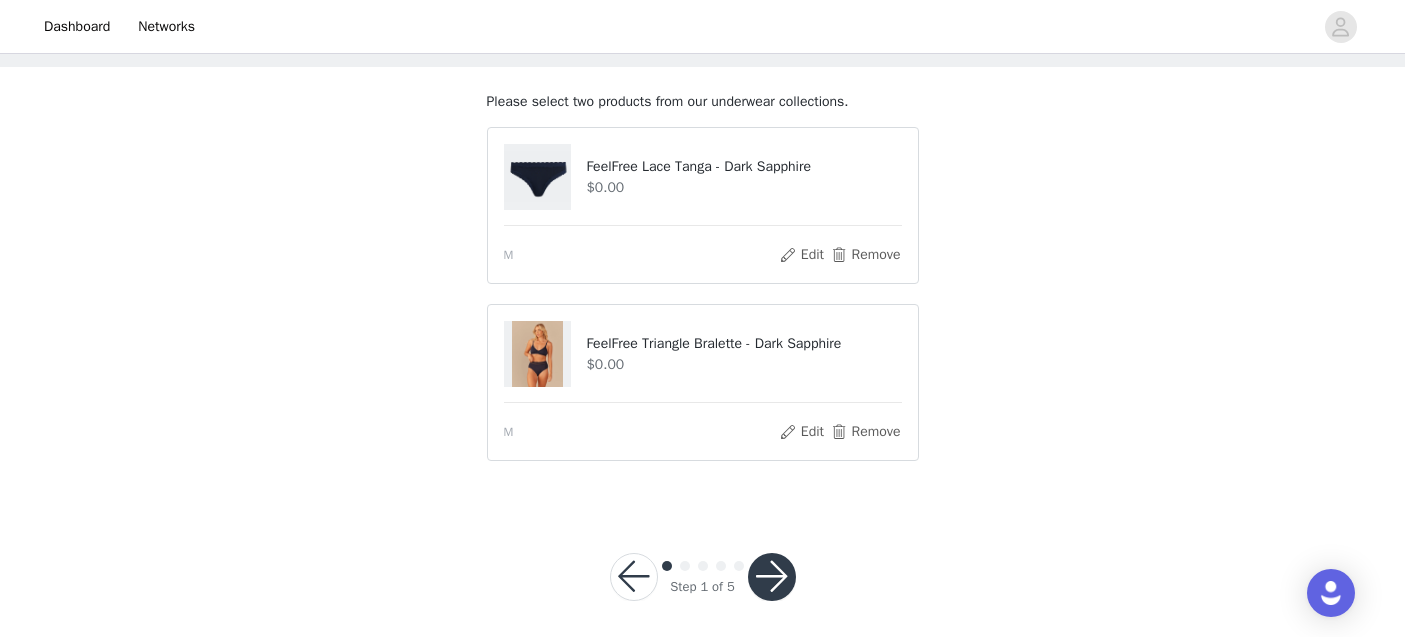 click at bounding box center [772, 577] 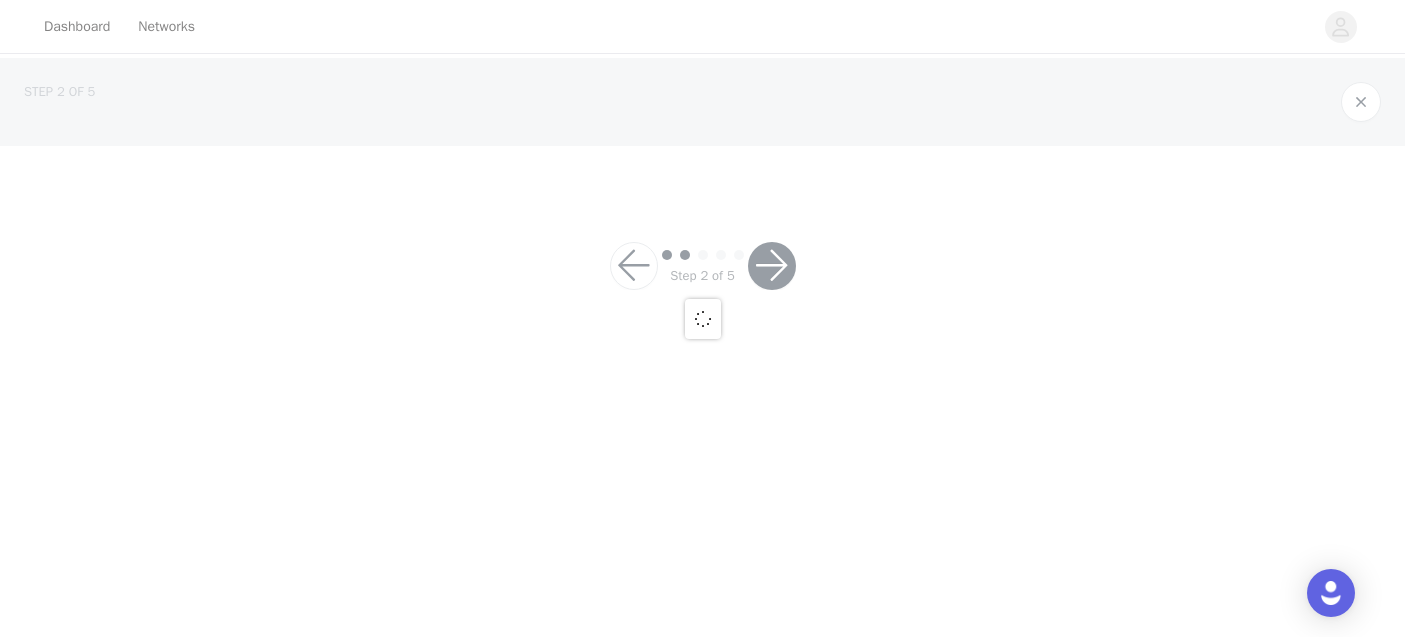 scroll, scrollTop: 0, scrollLeft: 0, axis: both 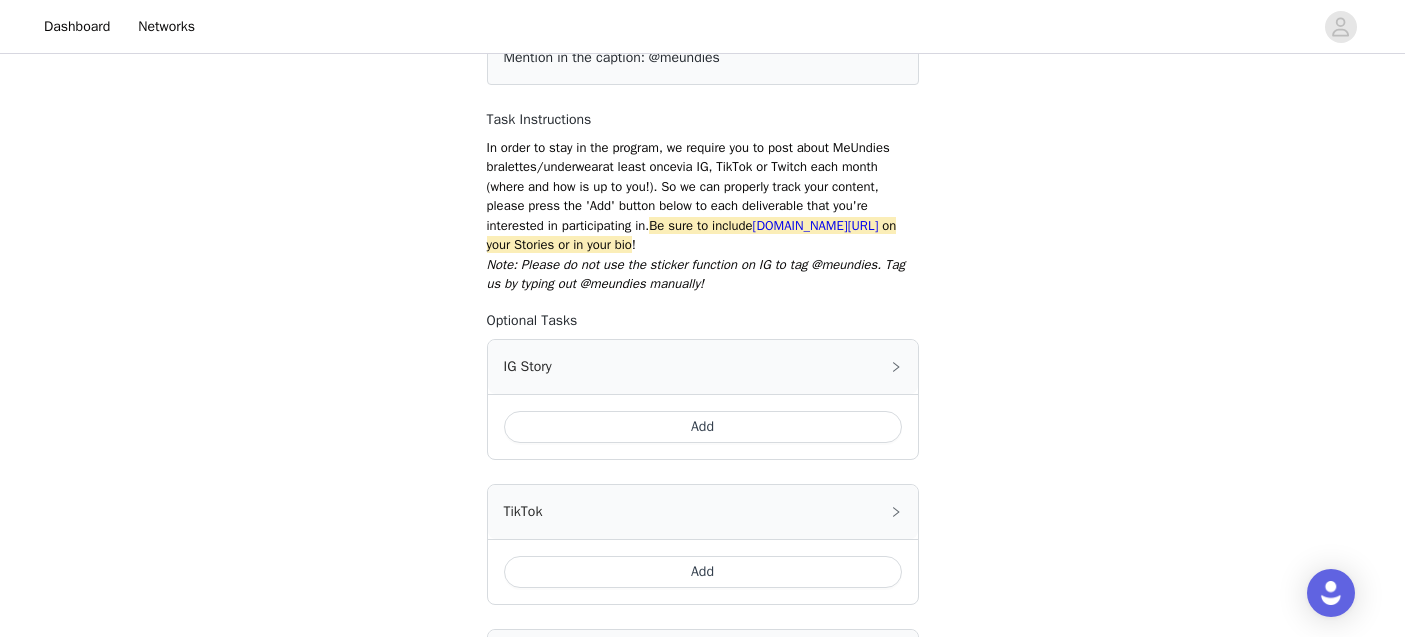 click on "Add" at bounding box center (703, 427) 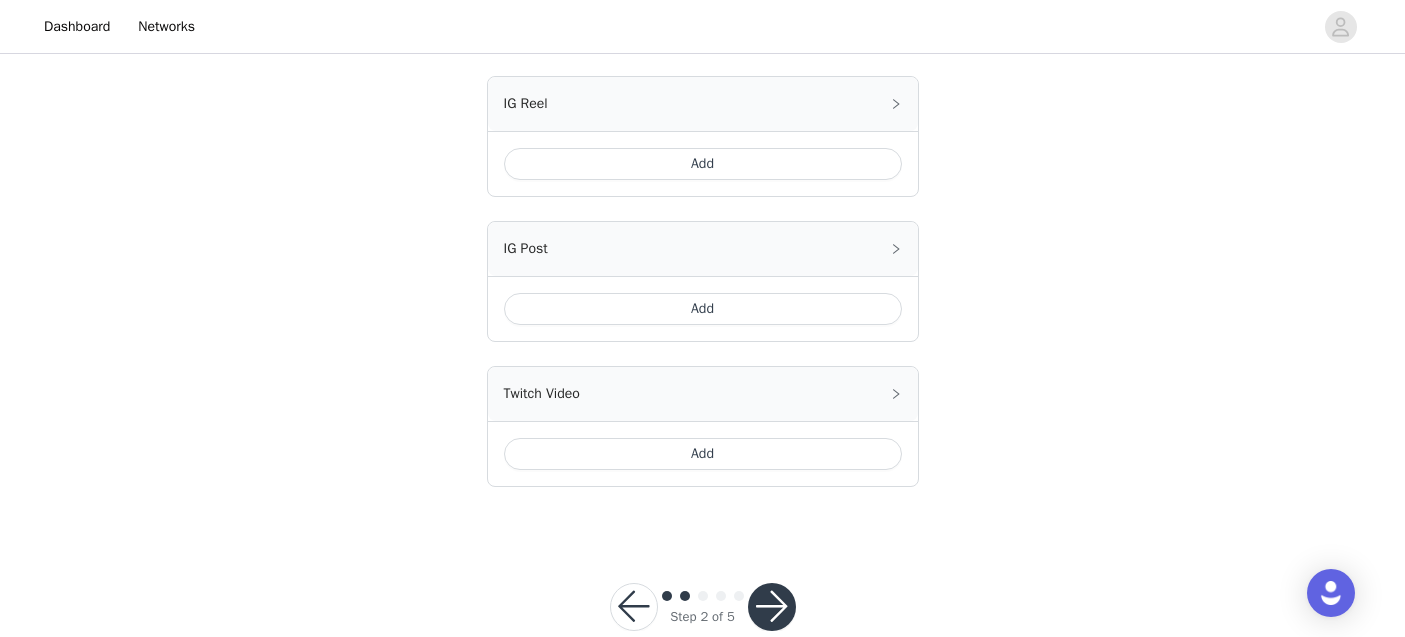 scroll, scrollTop: 1009, scrollLeft: 0, axis: vertical 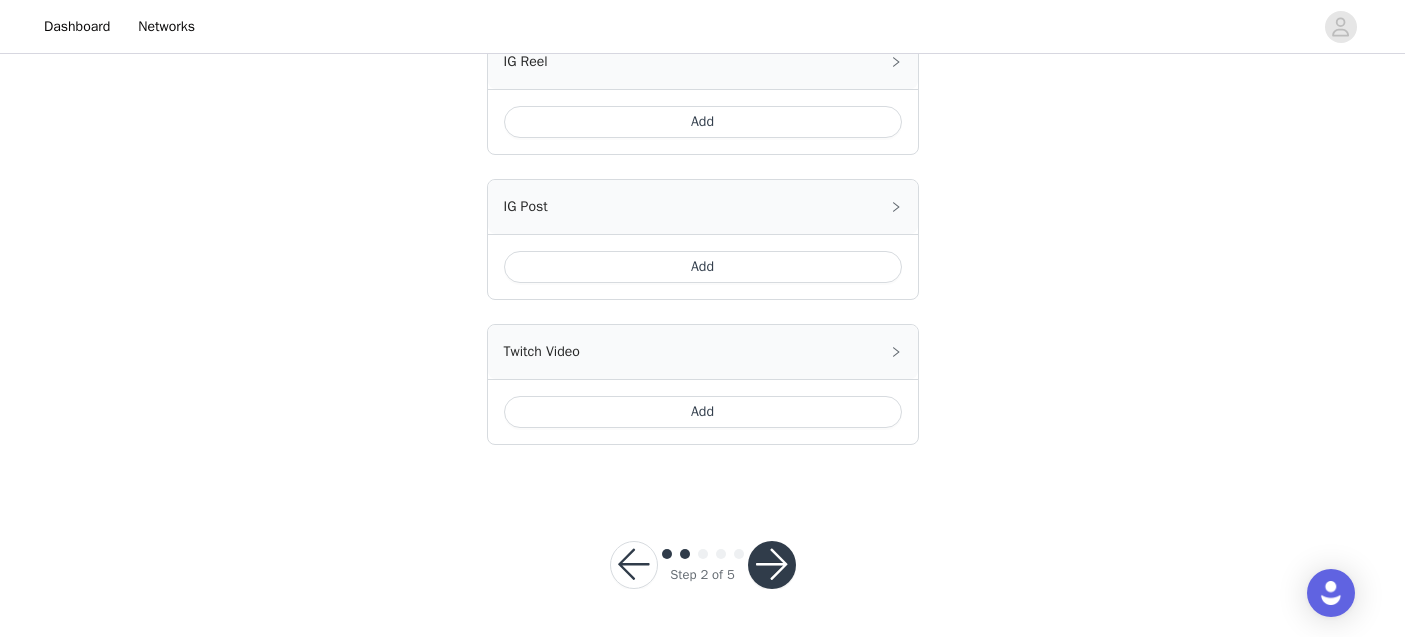 click at bounding box center [772, 565] 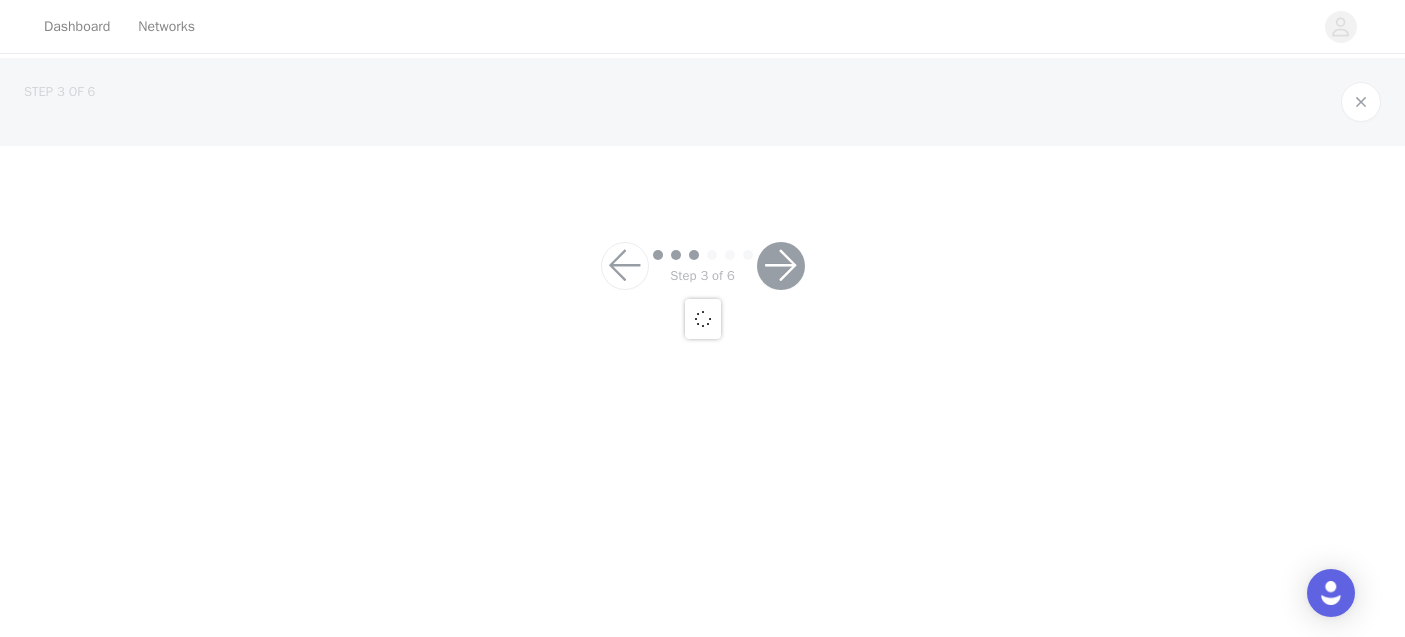 scroll, scrollTop: 0, scrollLeft: 0, axis: both 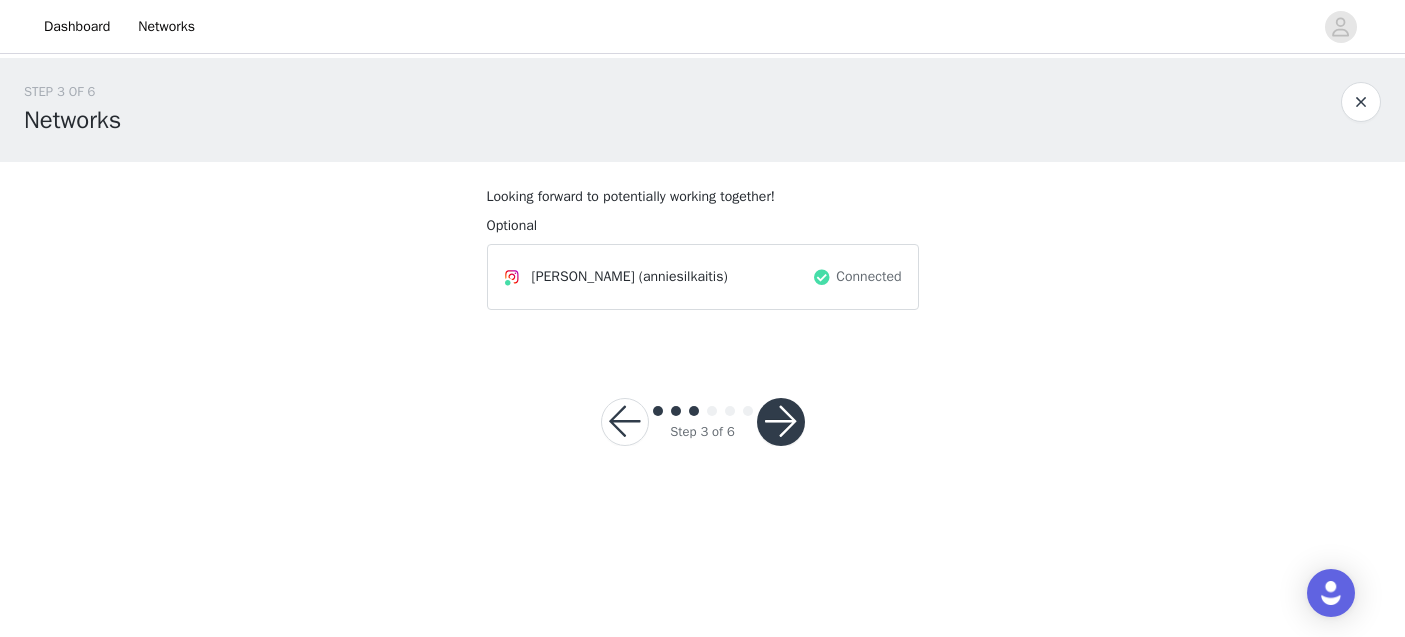 click at bounding box center [781, 422] 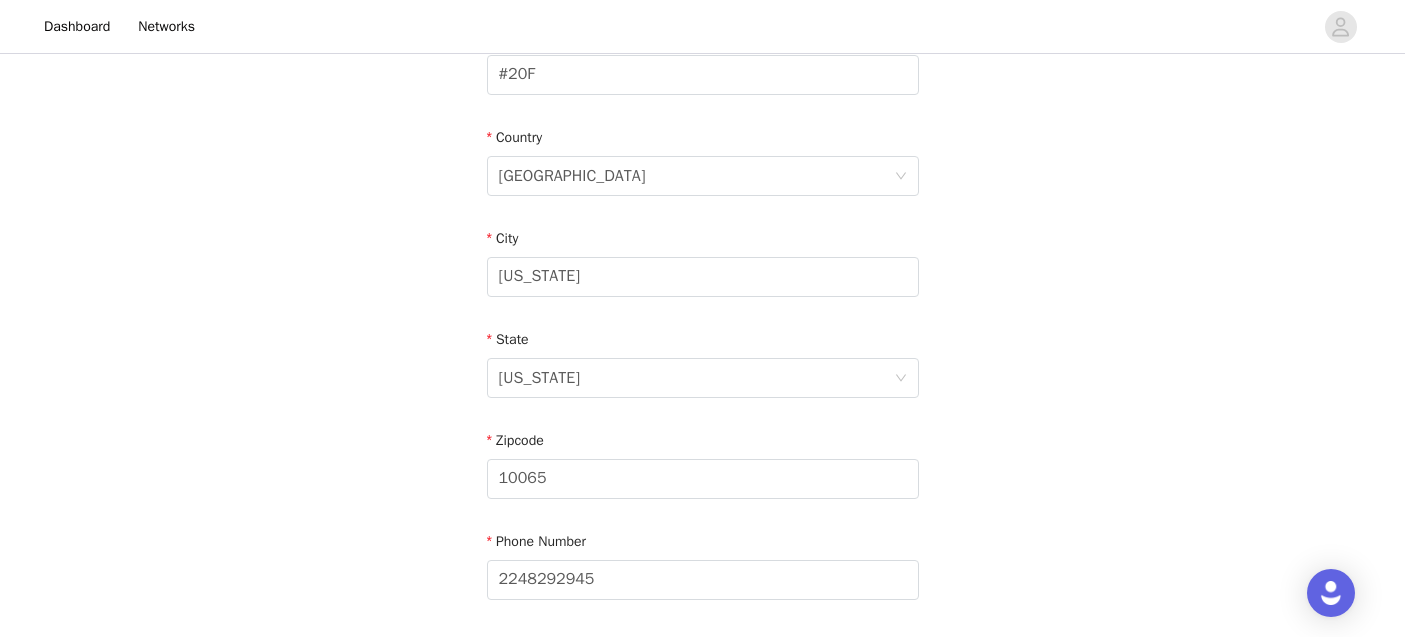scroll, scrollTop: 726, scrollLeft: 0, axis: vertical 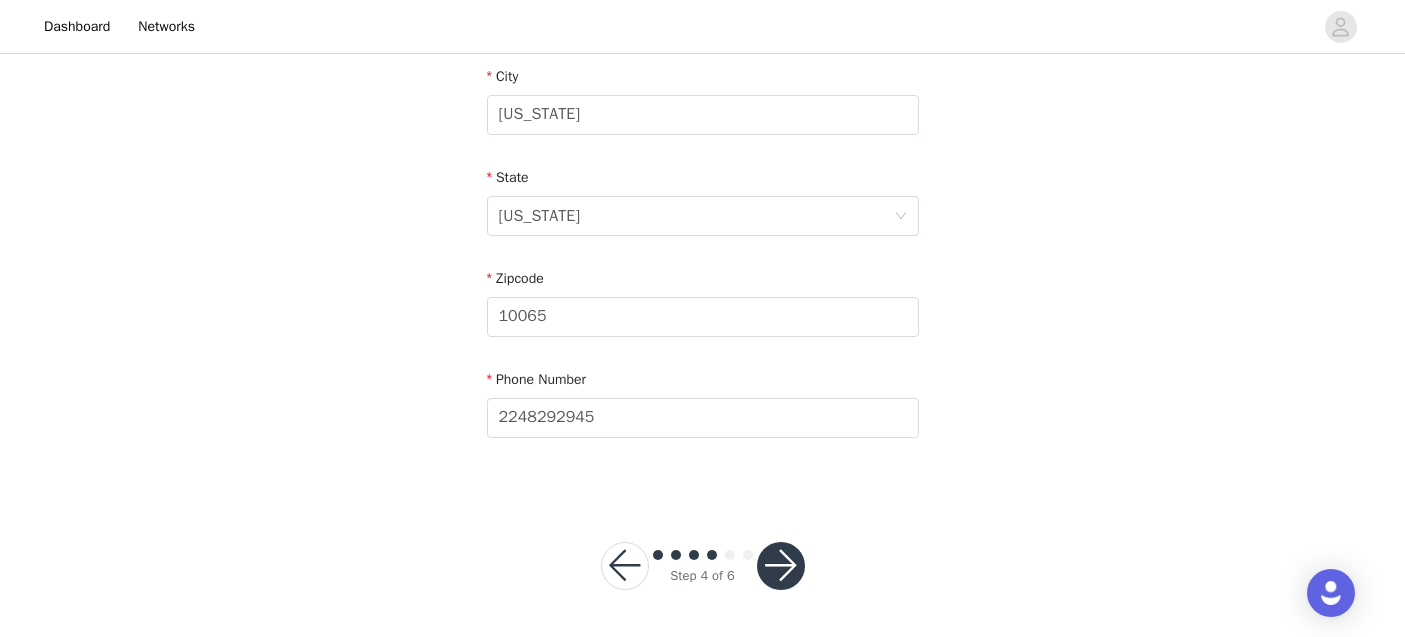 click at bounding box center (781, 566) 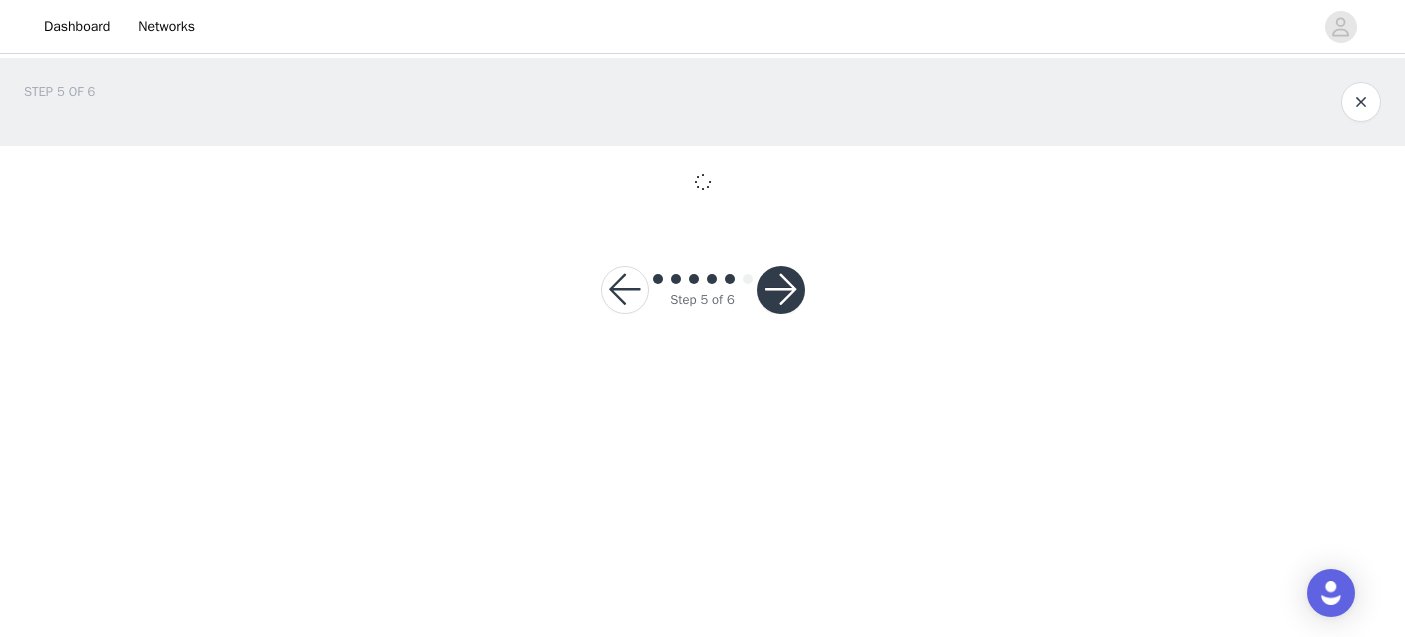scroll, scrollTop: 0, scrollLeft: 0, axis: both 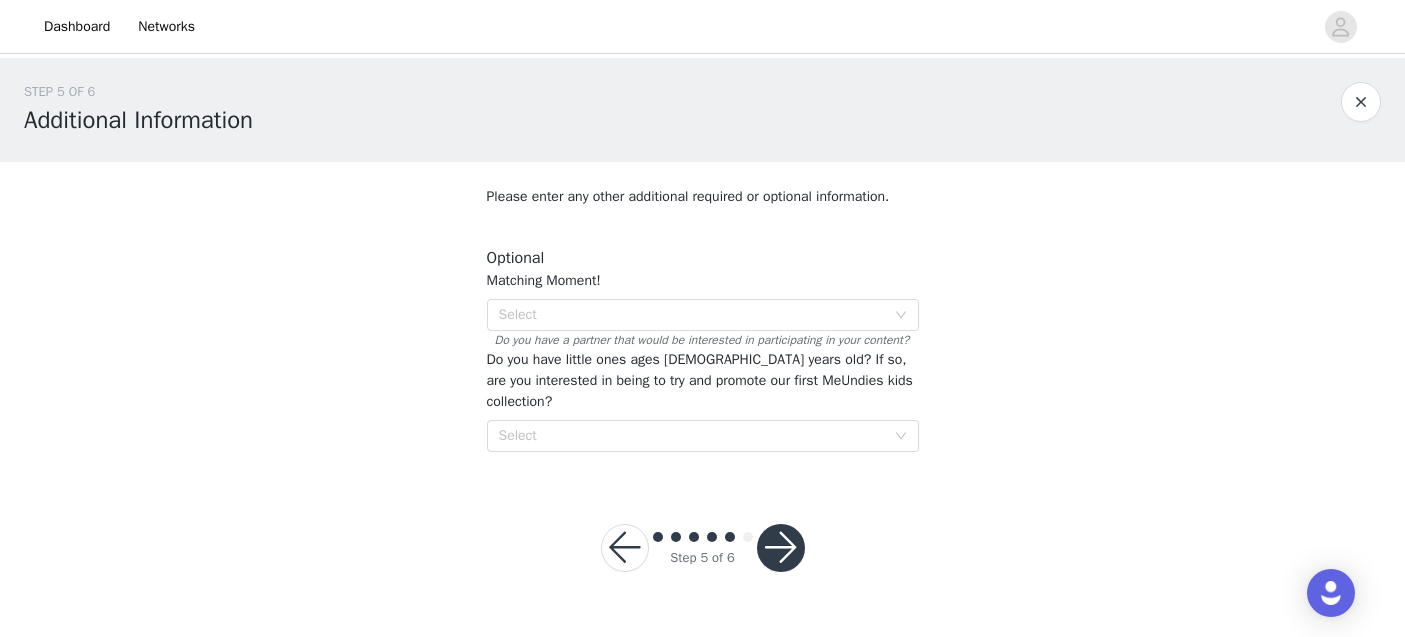 click at bounding box center [781, 548] 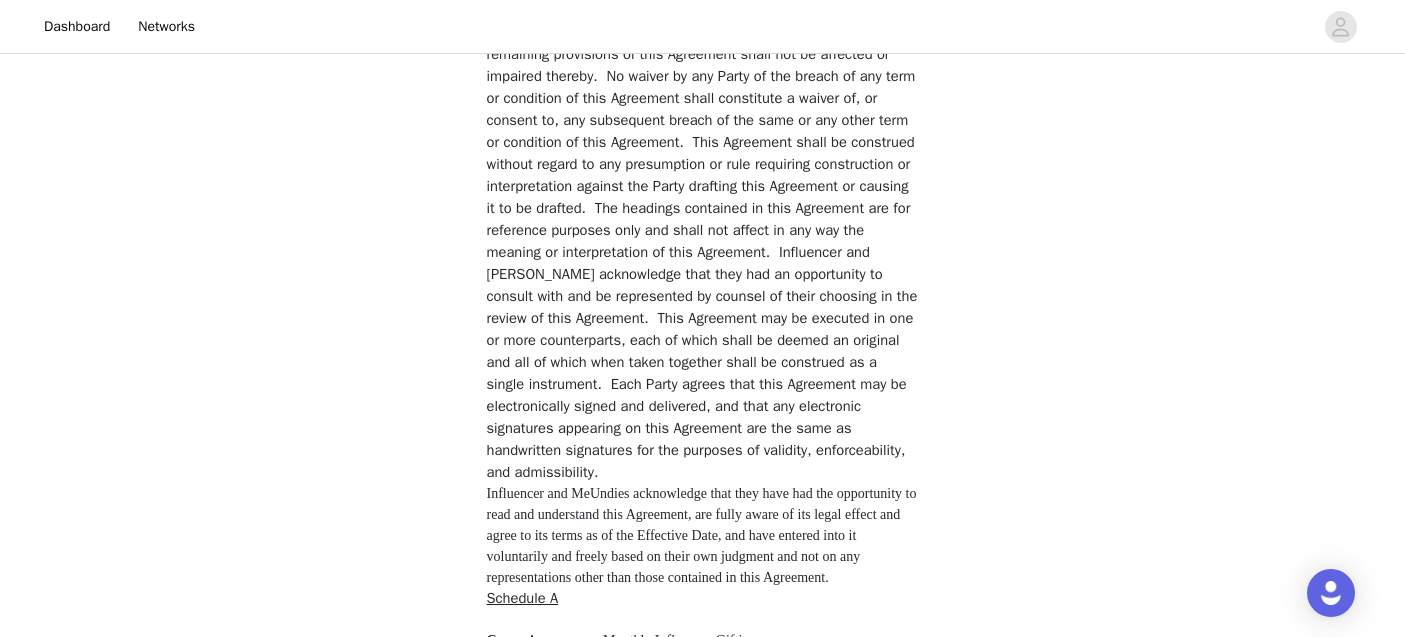 scroll, scrollTop: 5814, scrollLeft: 0, axis: vertical 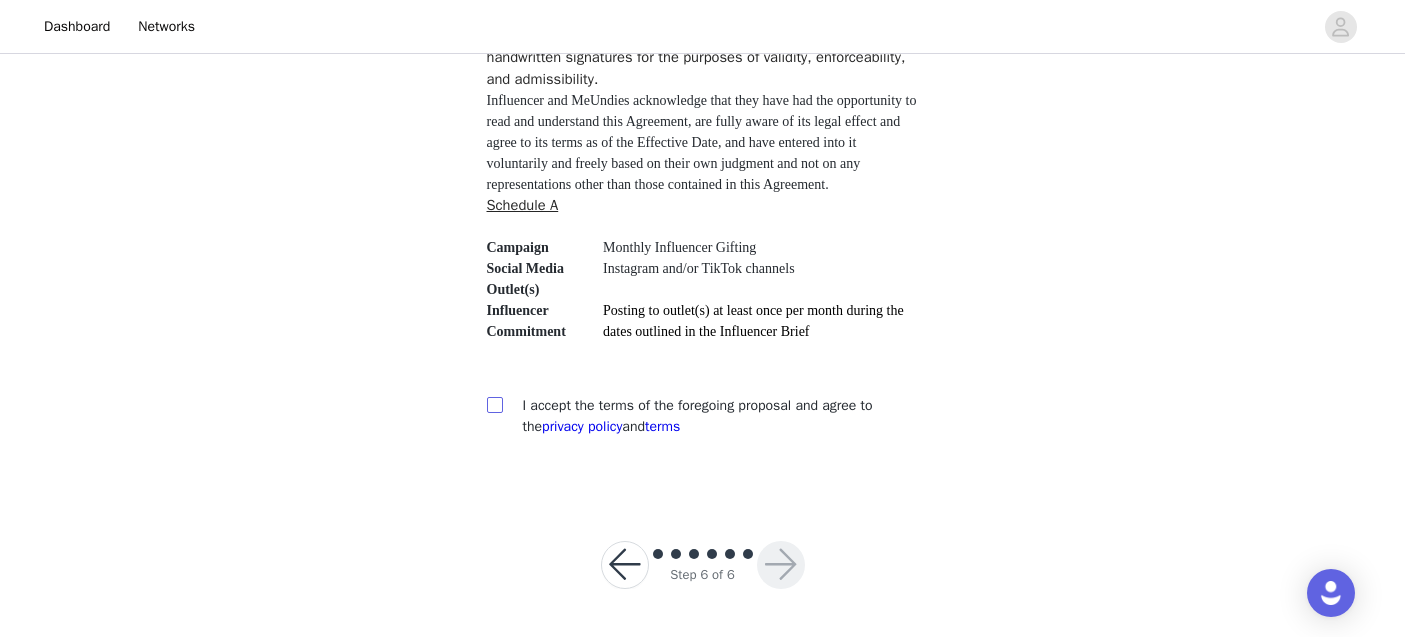 click at bounding box center [494, 404] 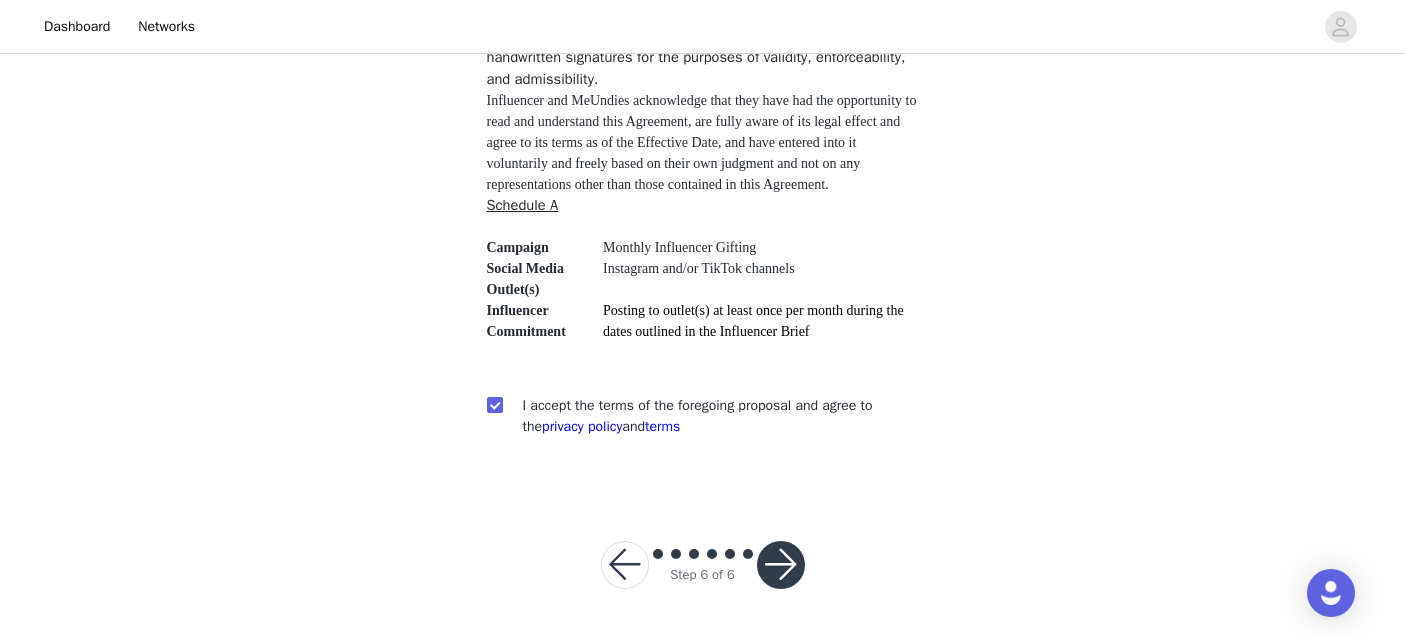 click at bounding box center (781, 565) 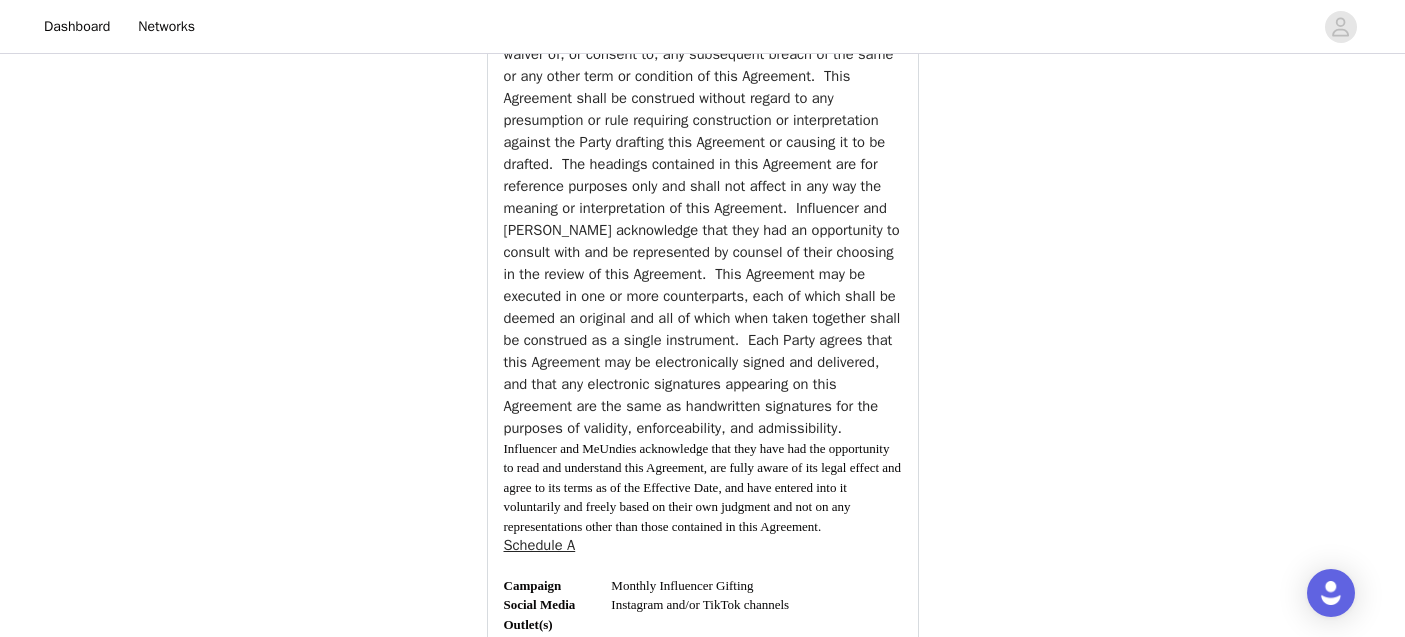 scroll, scrollTop: 7496, scrollLeft: 0, axis: vertical 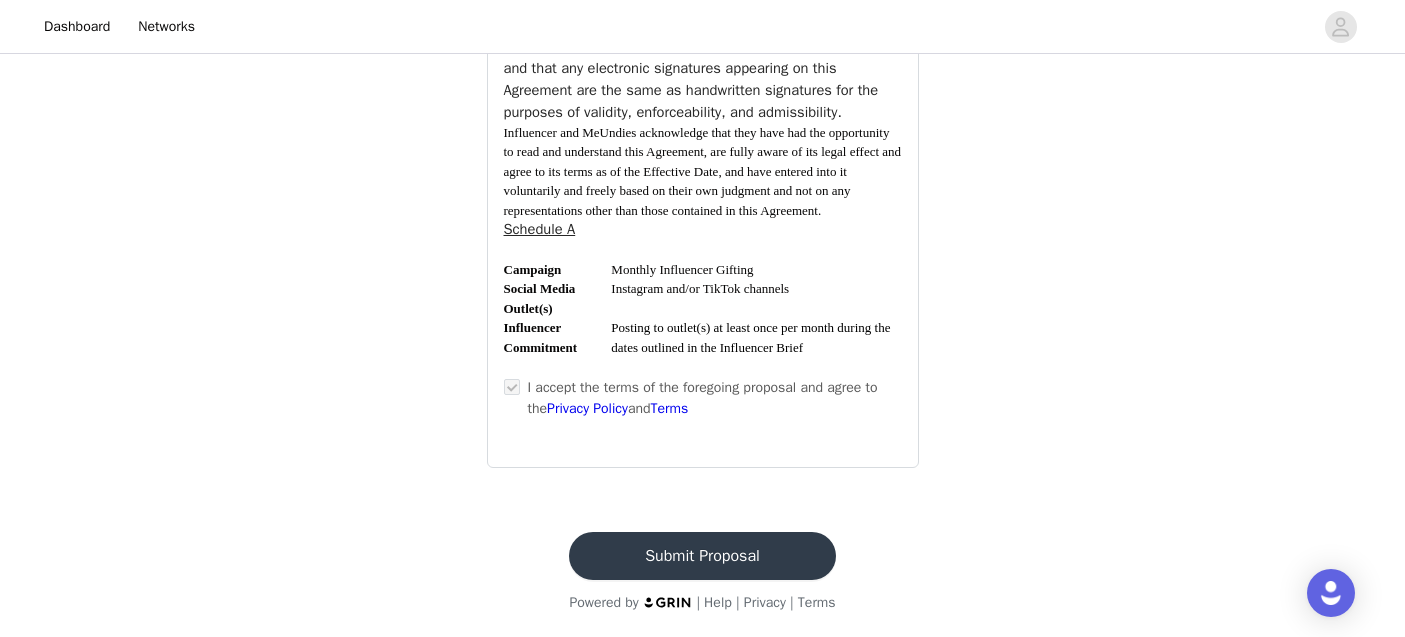 click on "Submit Proposal" at bounding box center (702, 556) 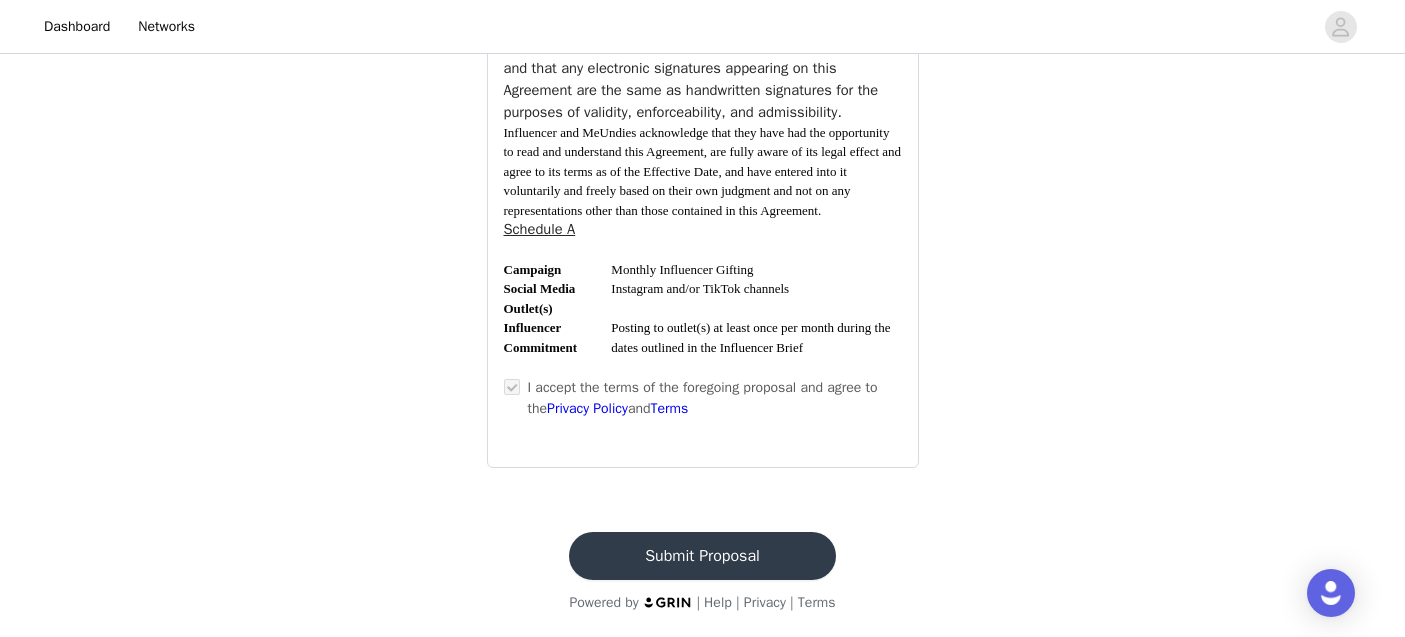 scroll, scrollTop: 0, scrollLeft: 0, axis: both 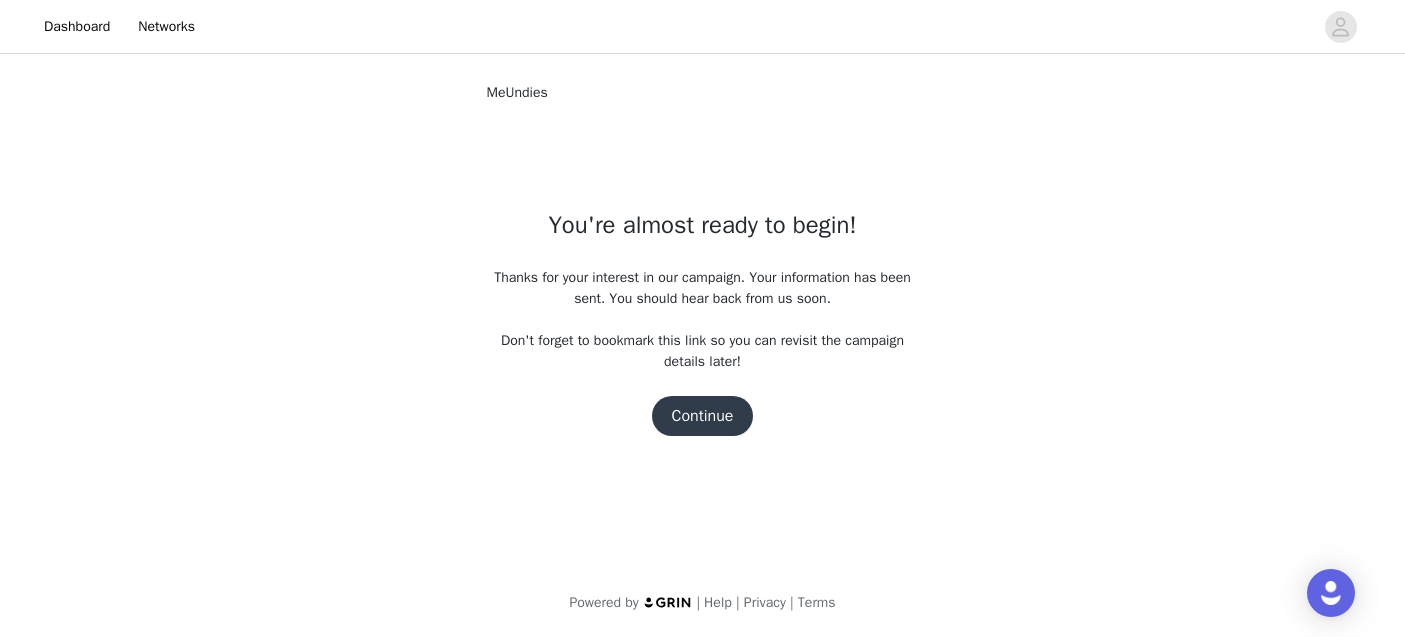 click on "Continue" at bounding box center (703, 416) 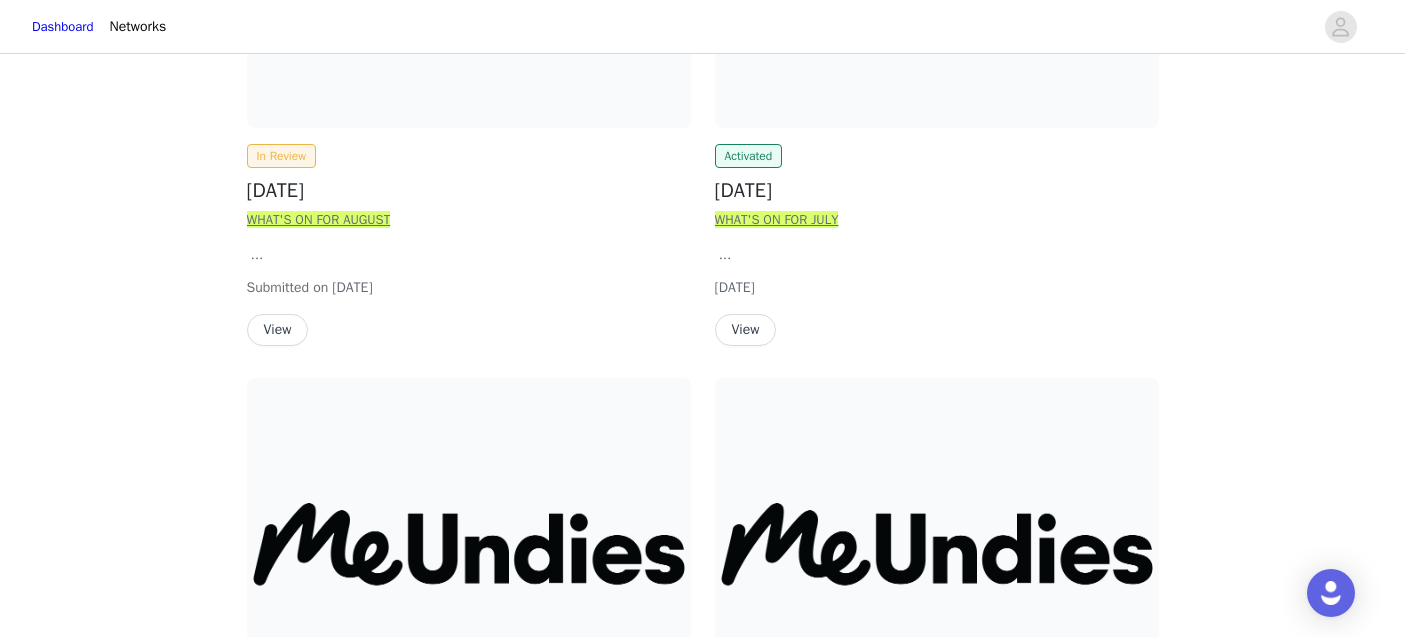 scroll, scrollTop: 436, scrollLeft: 0, axis: vertical 